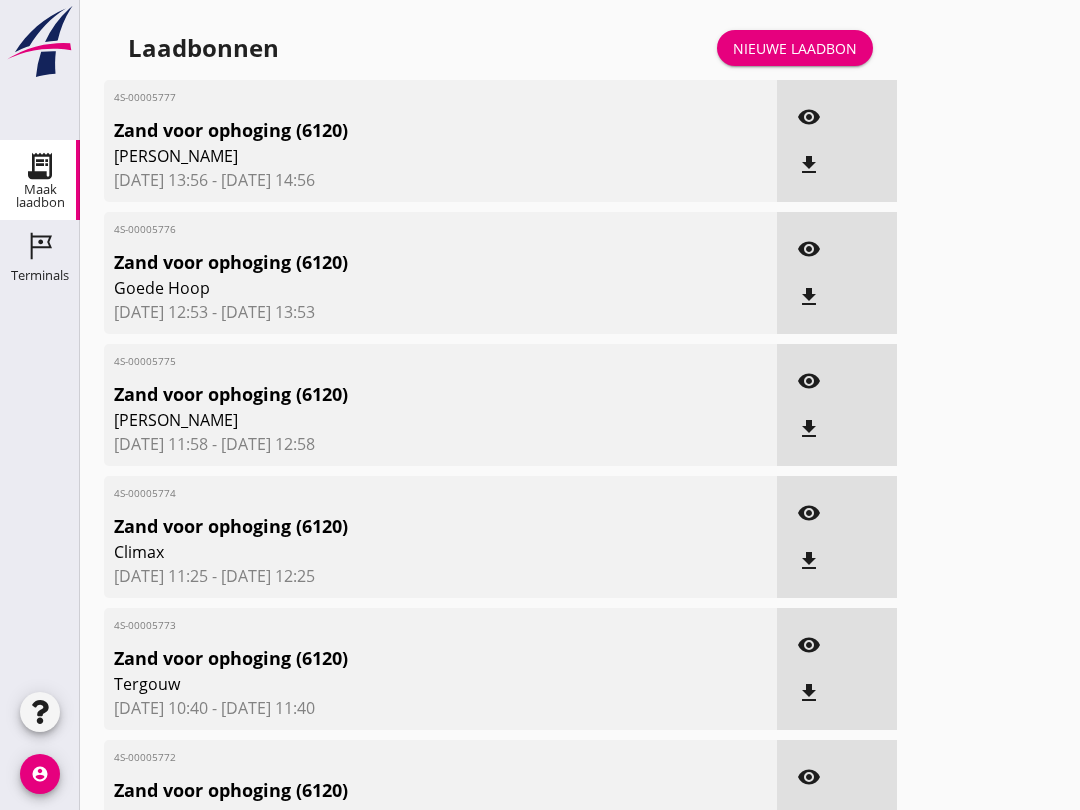 scroll, scrollTop: 635, scrollLeft: 0, axis: vertical 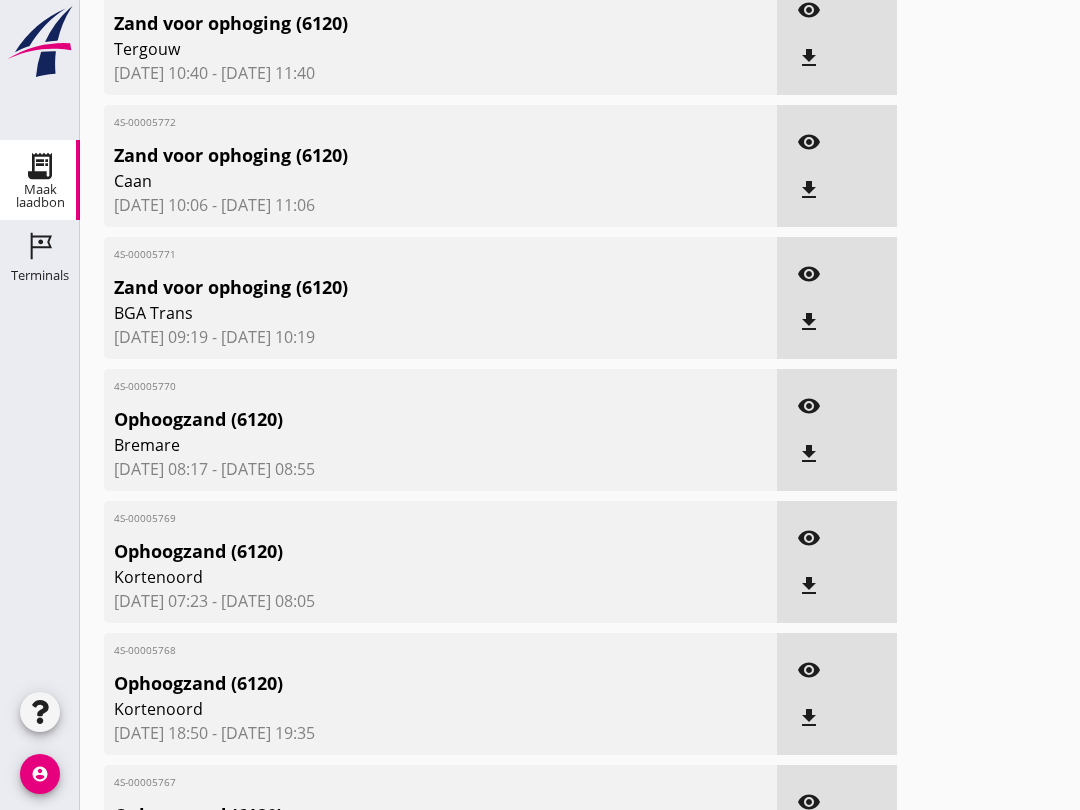click on "Terminals  Terminals" at bounding box center [40, 260] 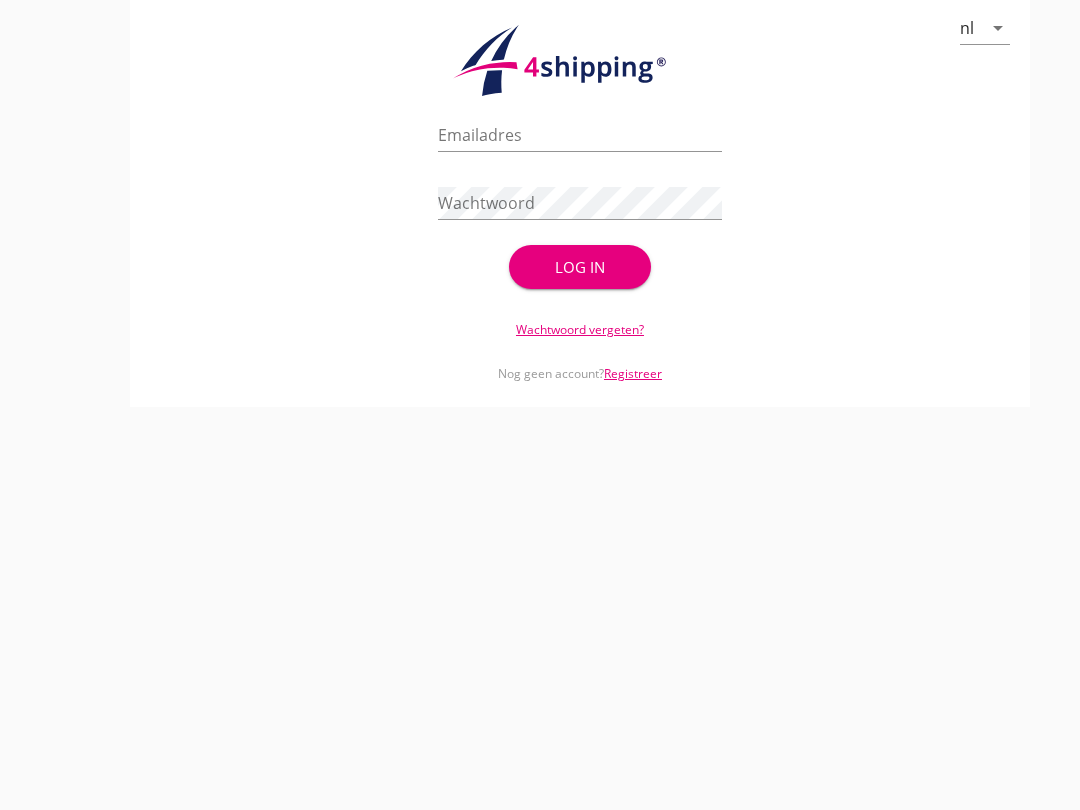 scroll, scrollTop: 0, scrollLeft: 0, axis: both 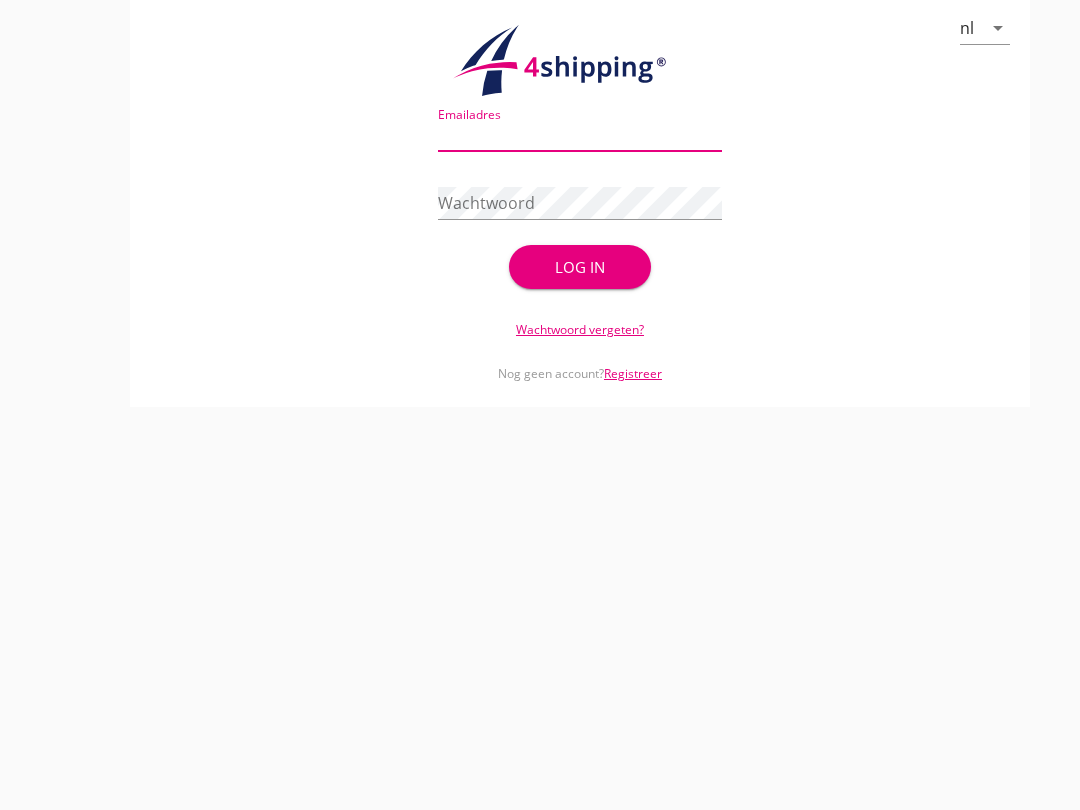 type on "[EMAIL_ADDRESS][DOMAIN_NAME]" 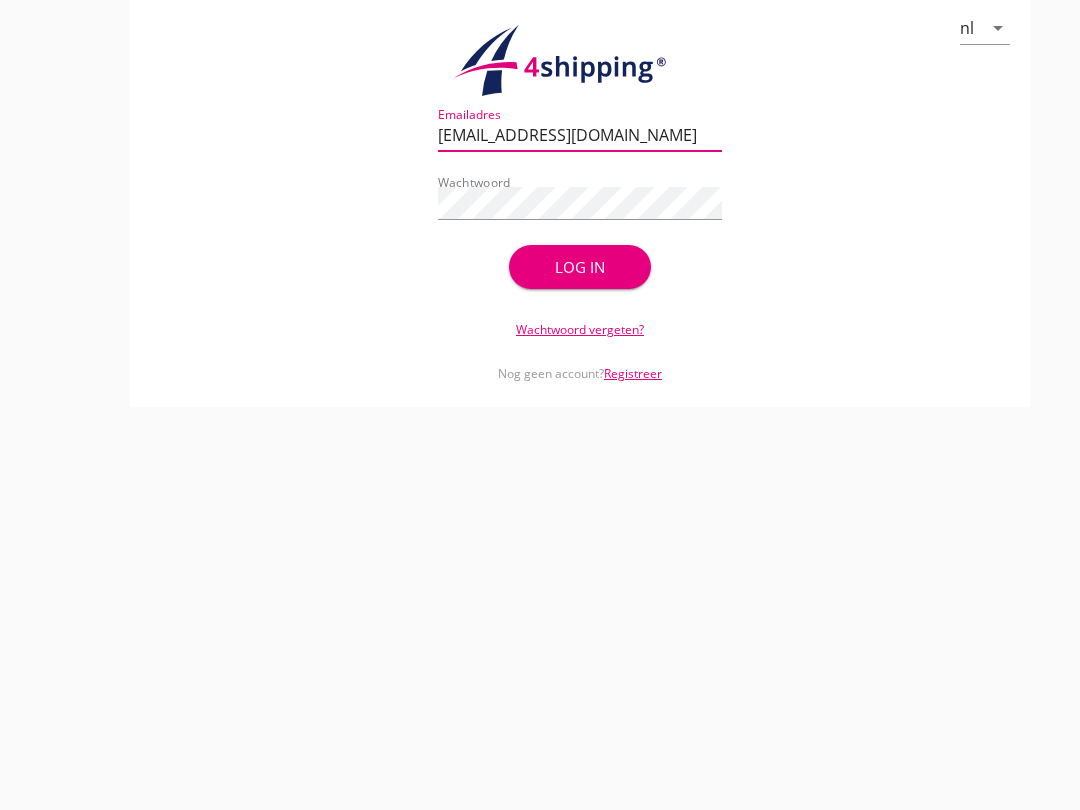click on "Log in" at bounding box center (580, 267) 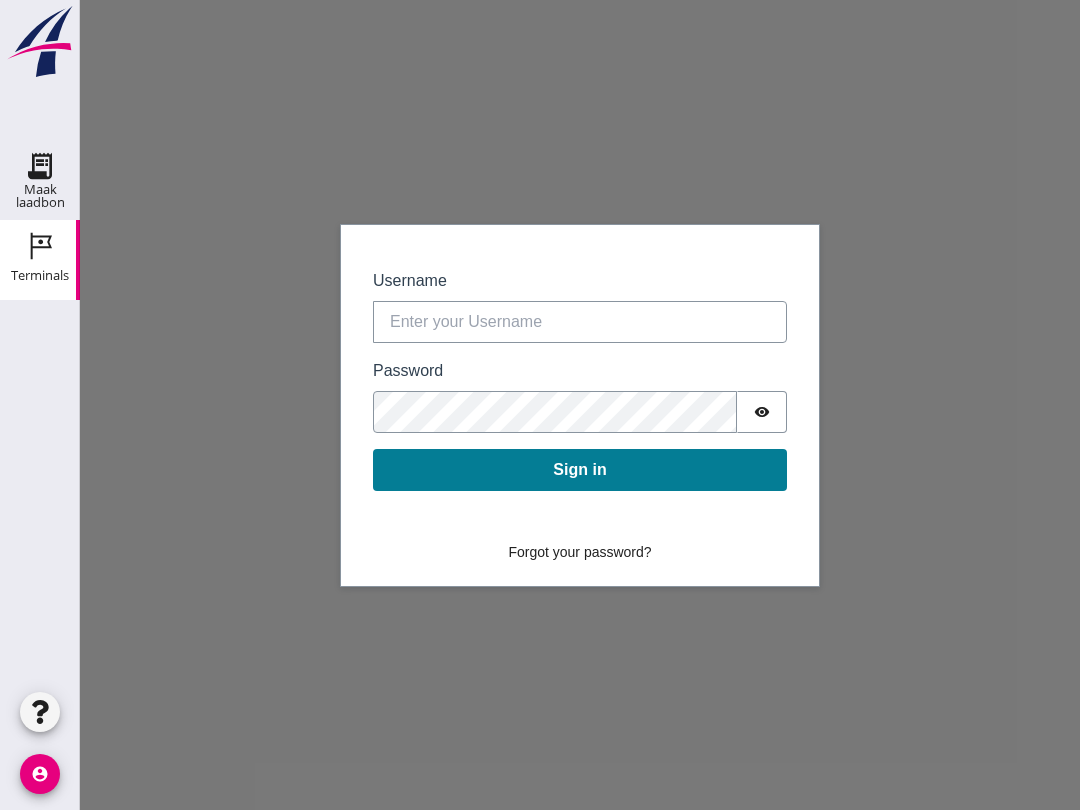 scroll, scrollTop: 20, scrollLeft: 0, axis: vertical 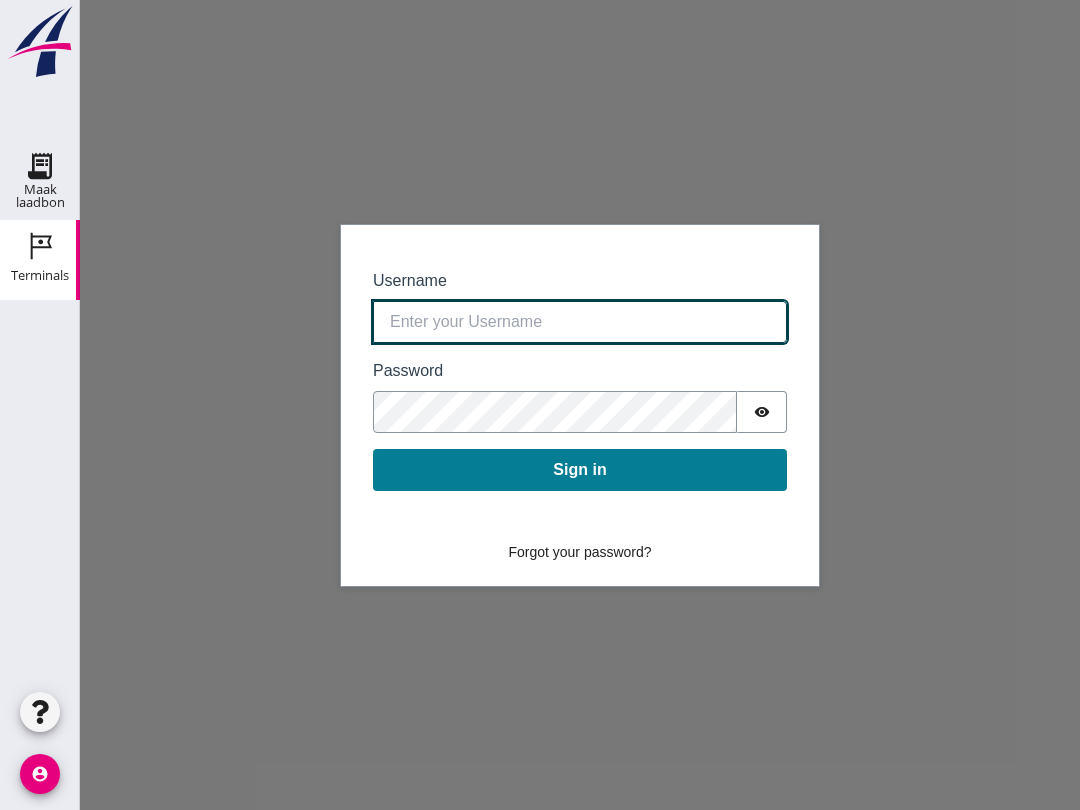 click on "Username" 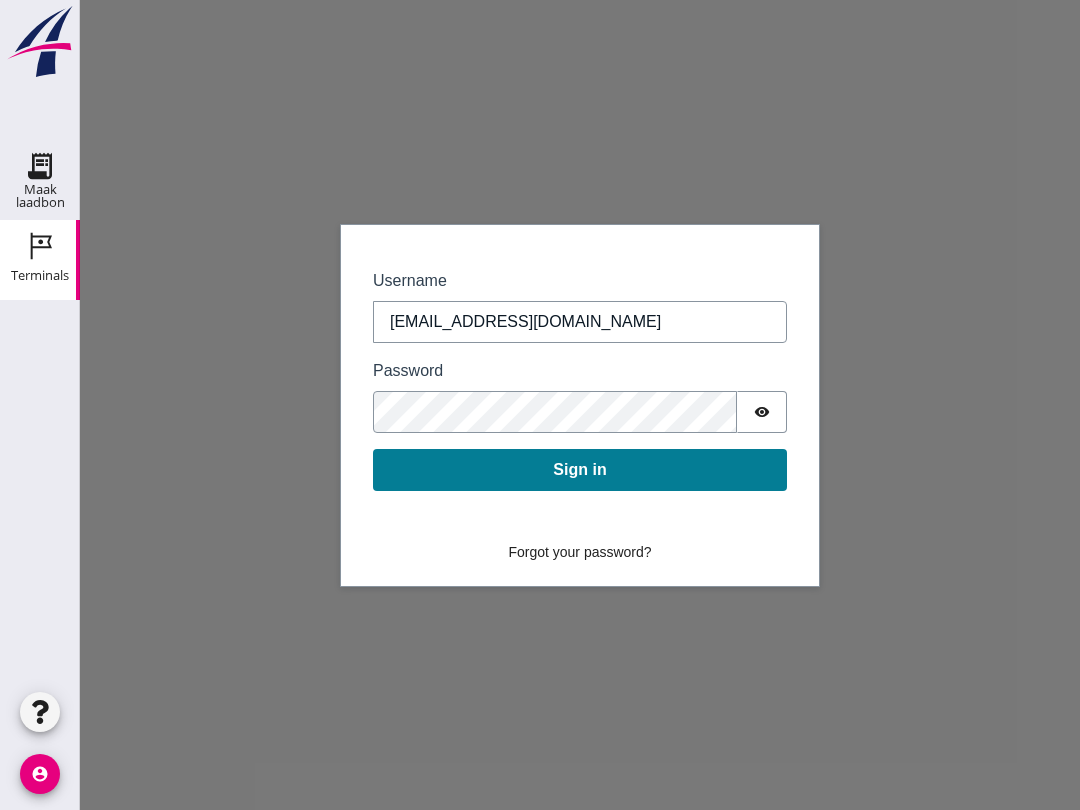 click on "Sign in" 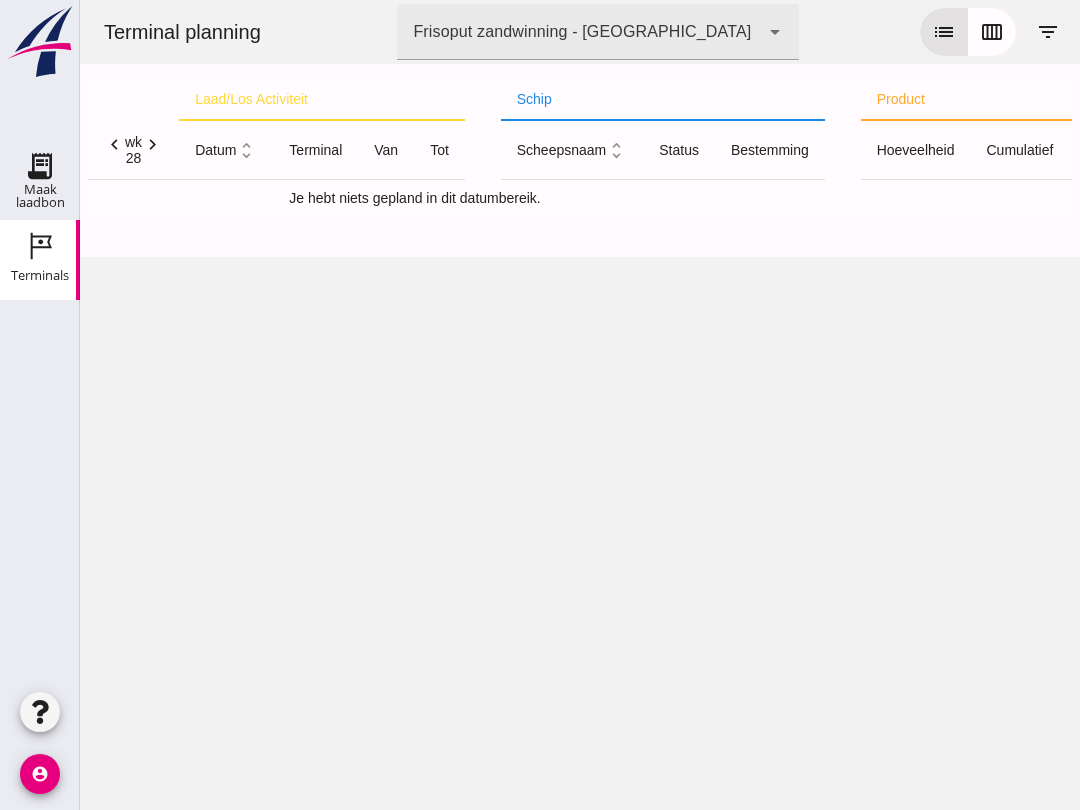 click on "Maak laadbon" 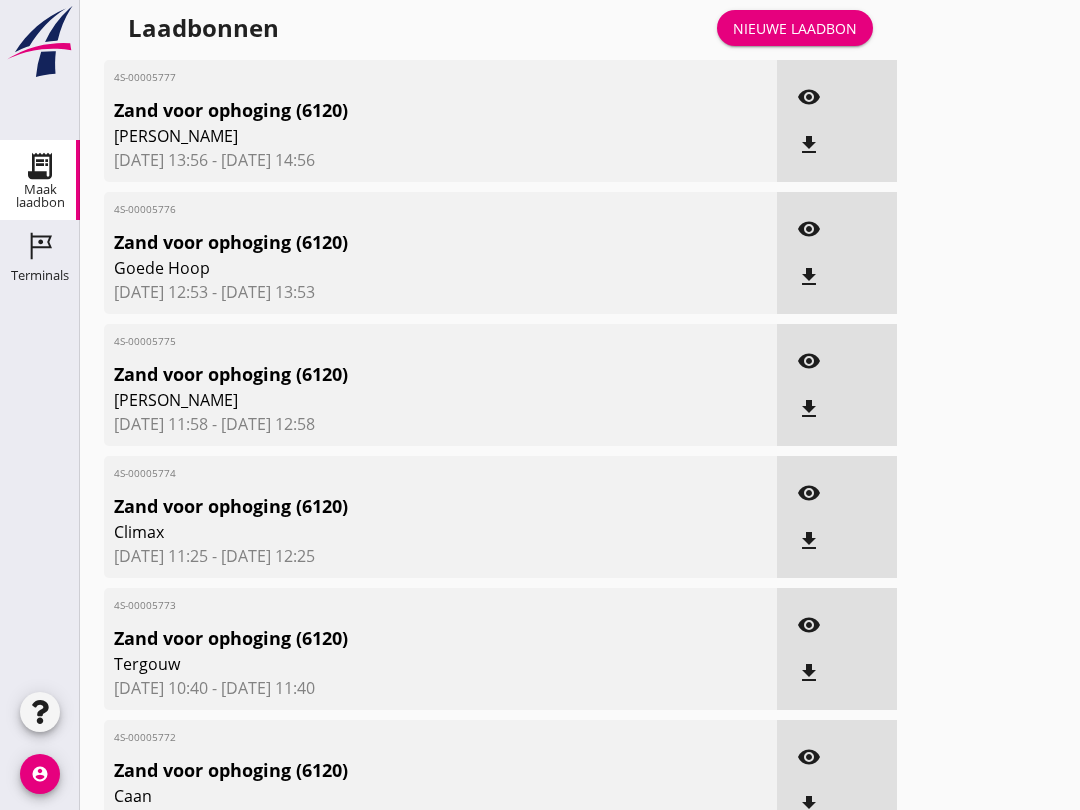 click on "Terminals" 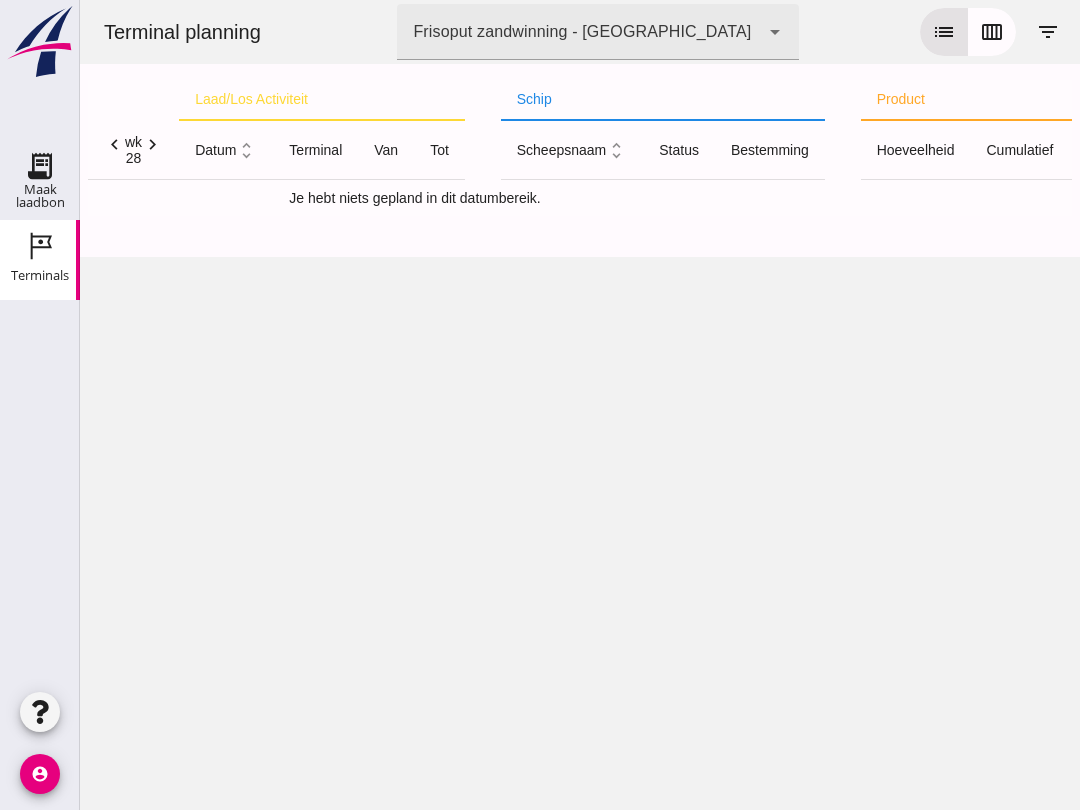 click on "list" at bounding box center (944, 32) 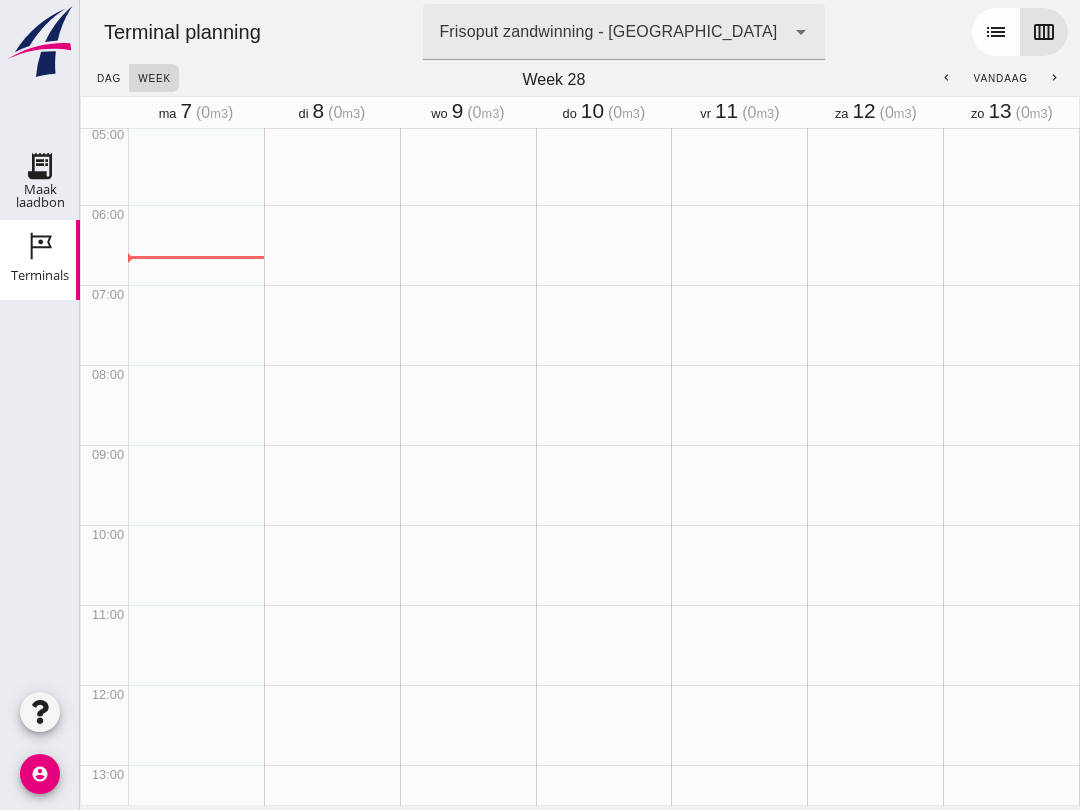scroll, scrollTop: 403, scrollLeft: 0, axis: vertical 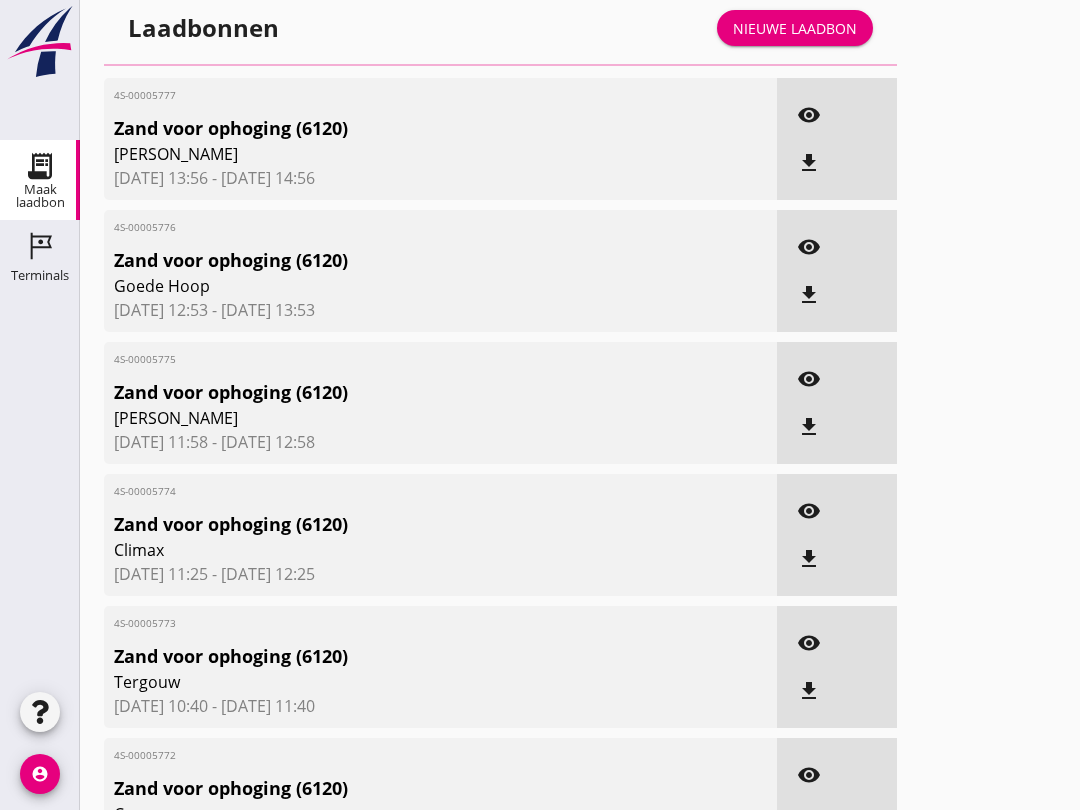 click on "Terminals" 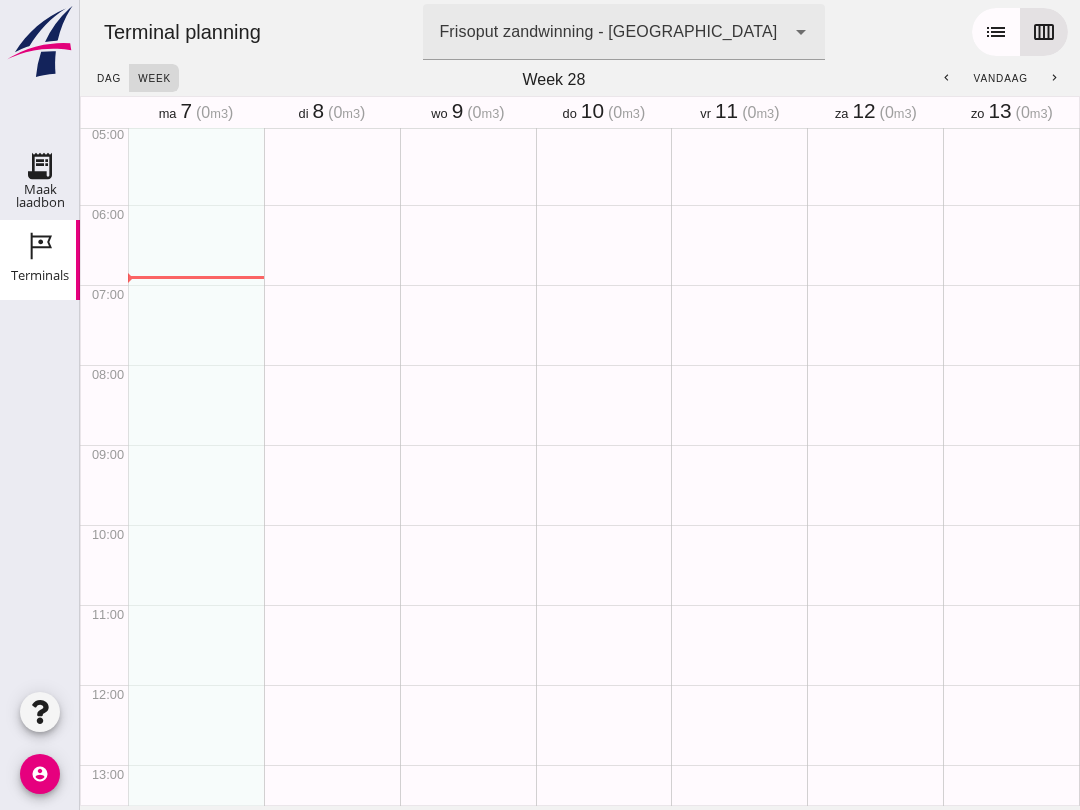 click on "Geen afspraken" at bounding box center [196, 684] 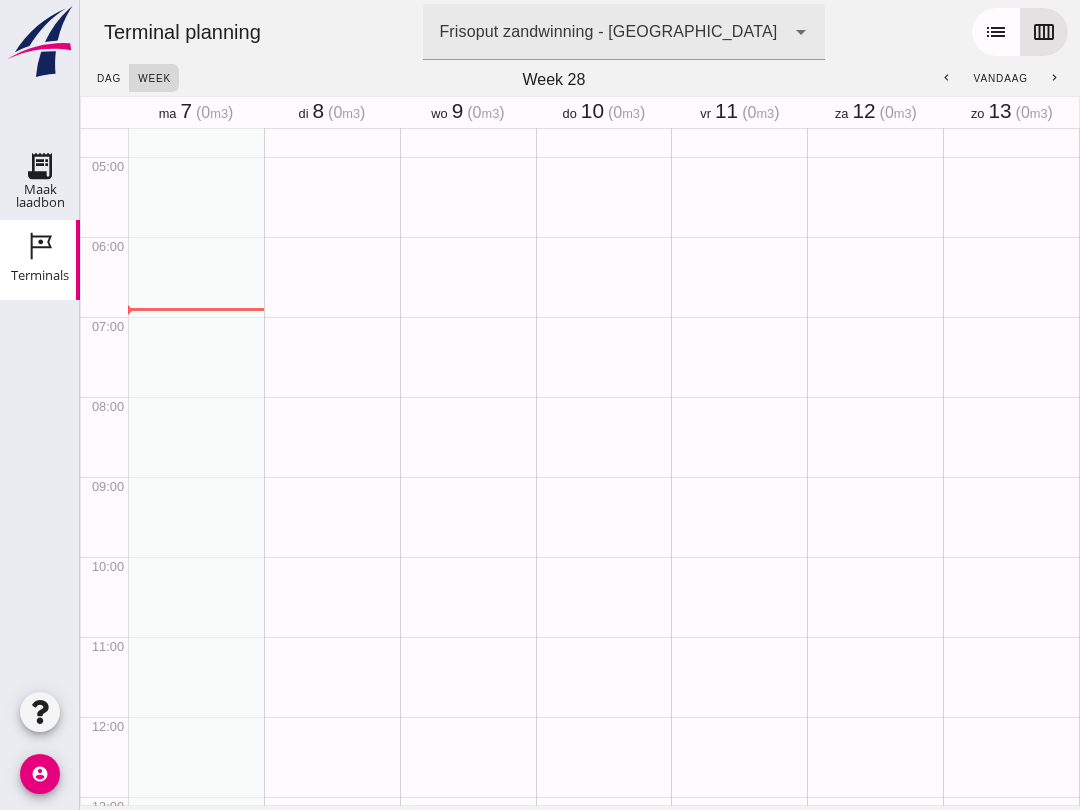 scroll, scrollTop: 371, scrollLeft: 0, axis: vertical 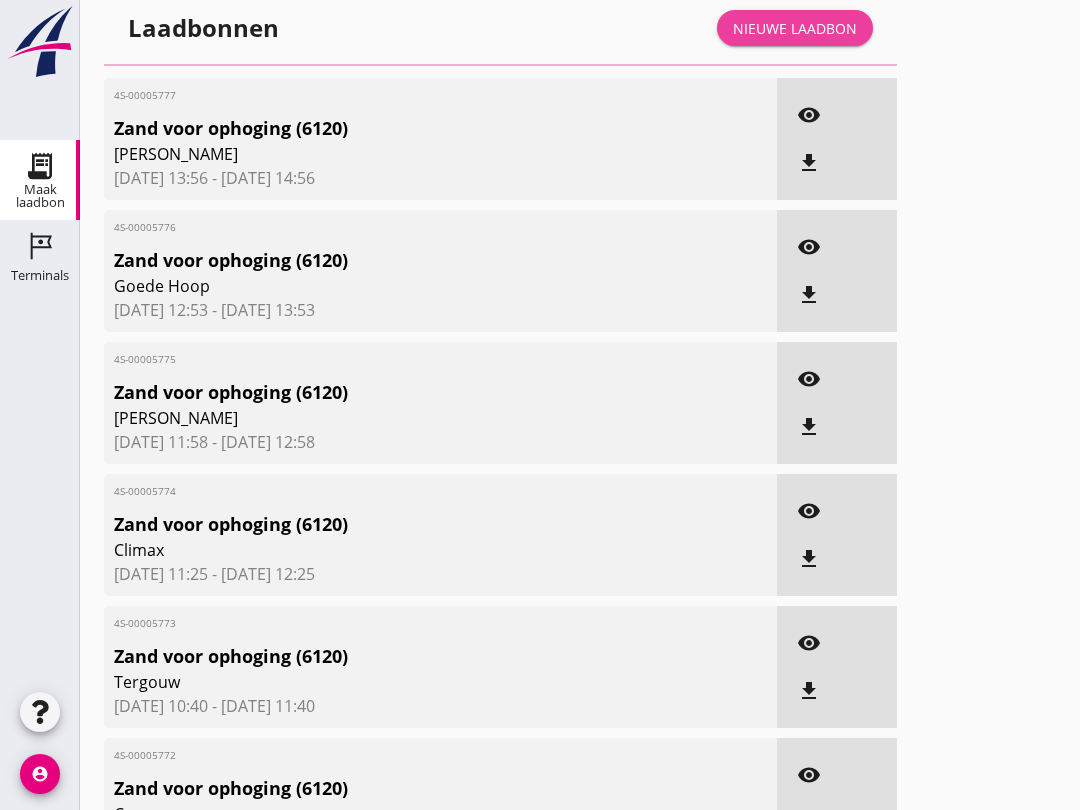 click on "Nieuwe laadbon" at bounding box center (795, 28) 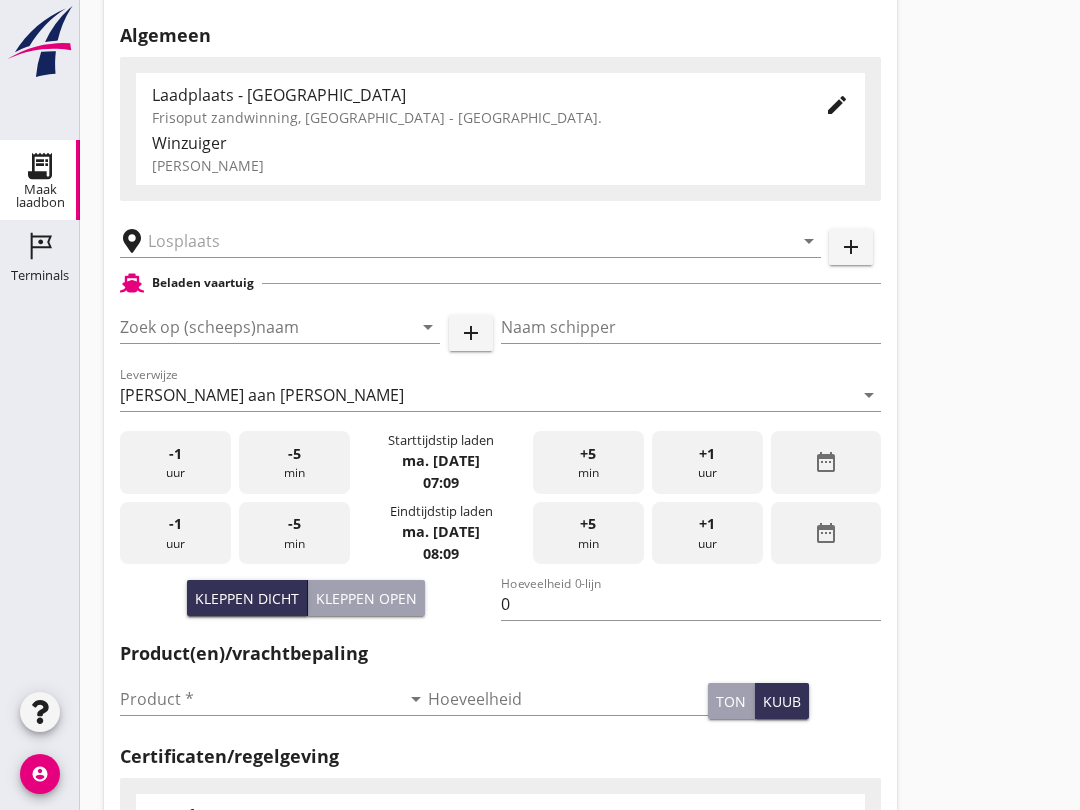 click at bounding box center [456, 241] 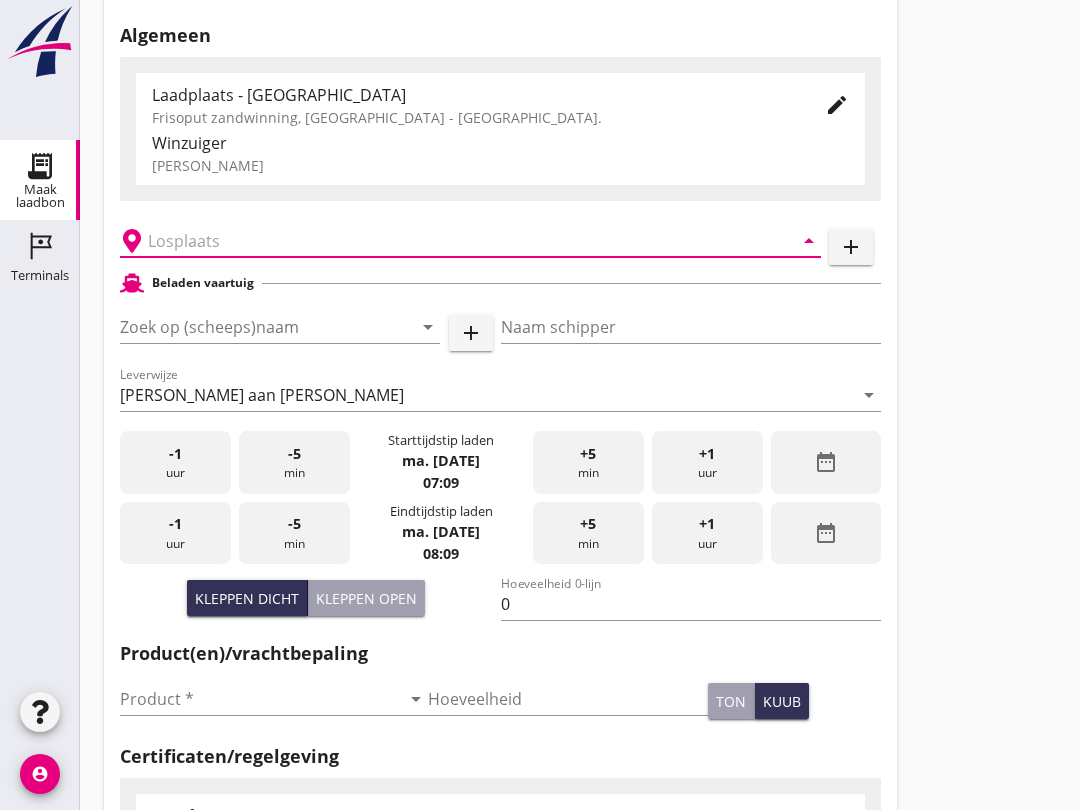 scroll, scrollTop: 105, scrollLeft: 0, axis: vertical 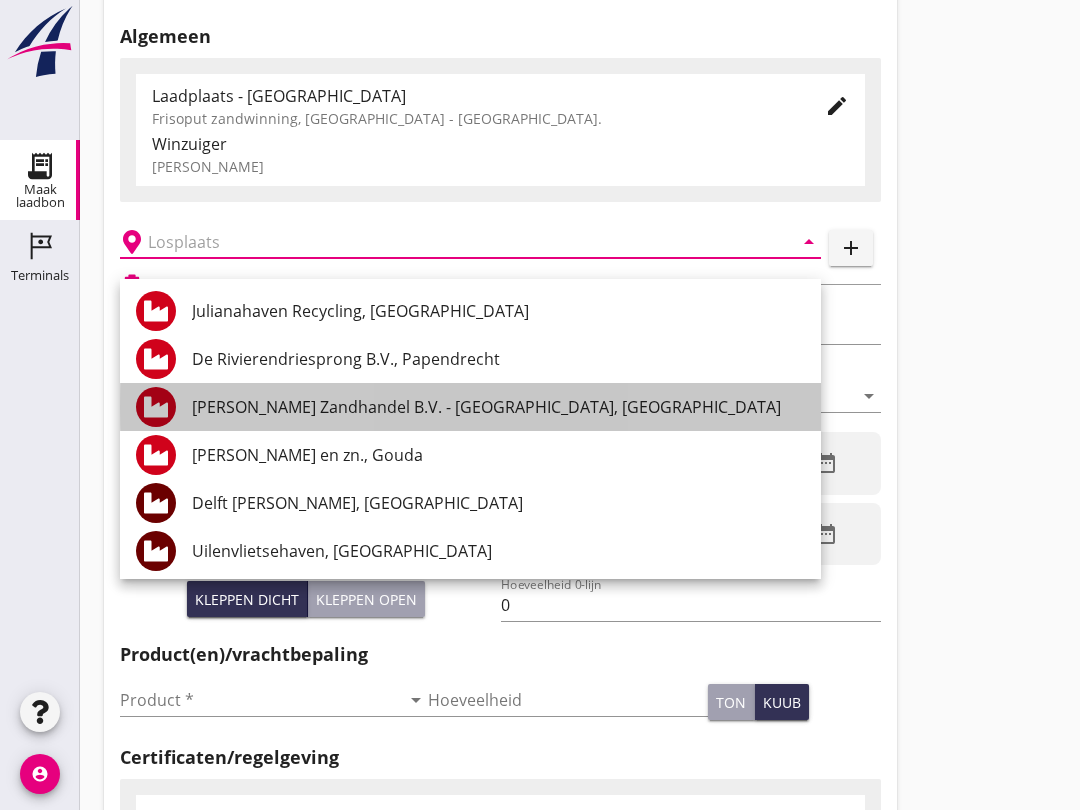 click on "[PERSON_NAME] Zandhandel B.V. - [GEOGRAPHIC_DATA], [GEOGRAPHIC_DATA]" at bounding box center [498, 407] 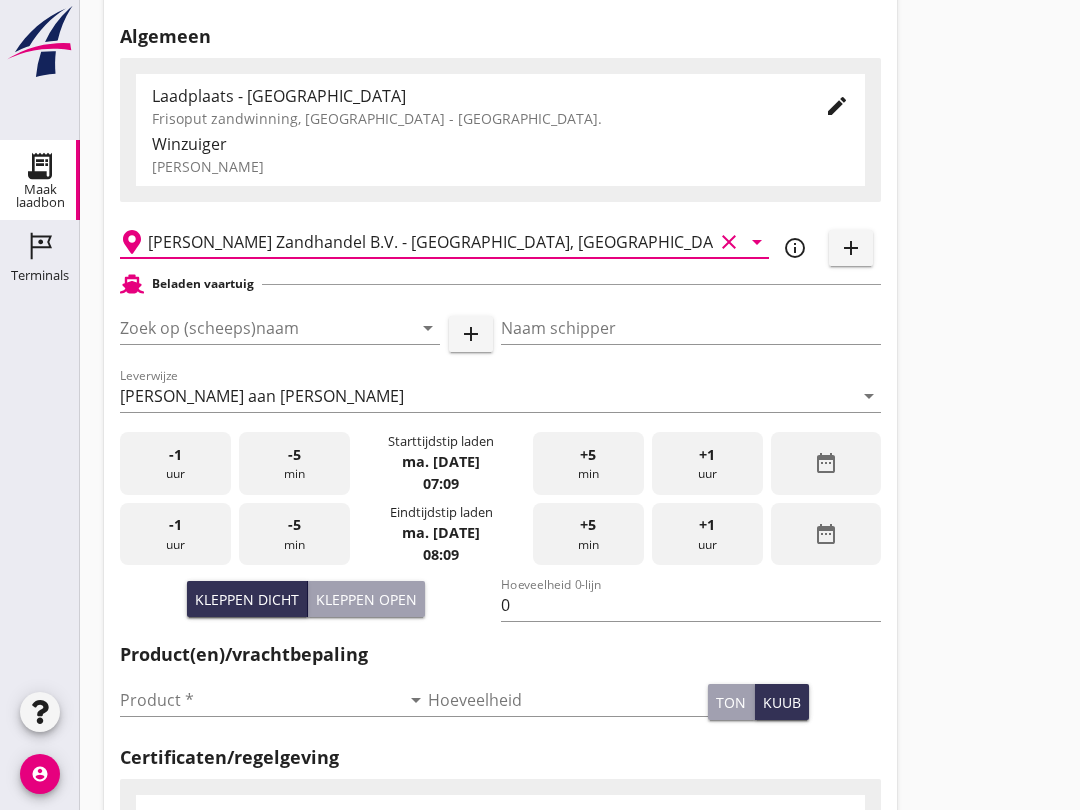click at bounding box center (252, 328) 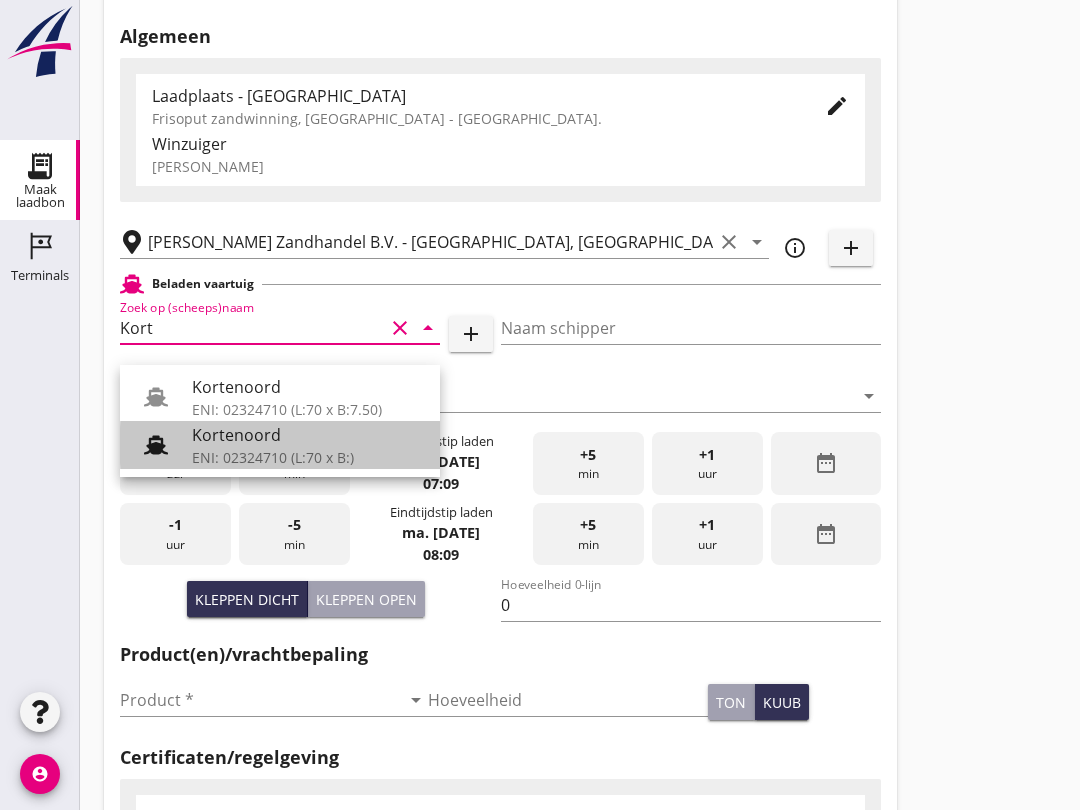 click at bounding box center [164, 445] 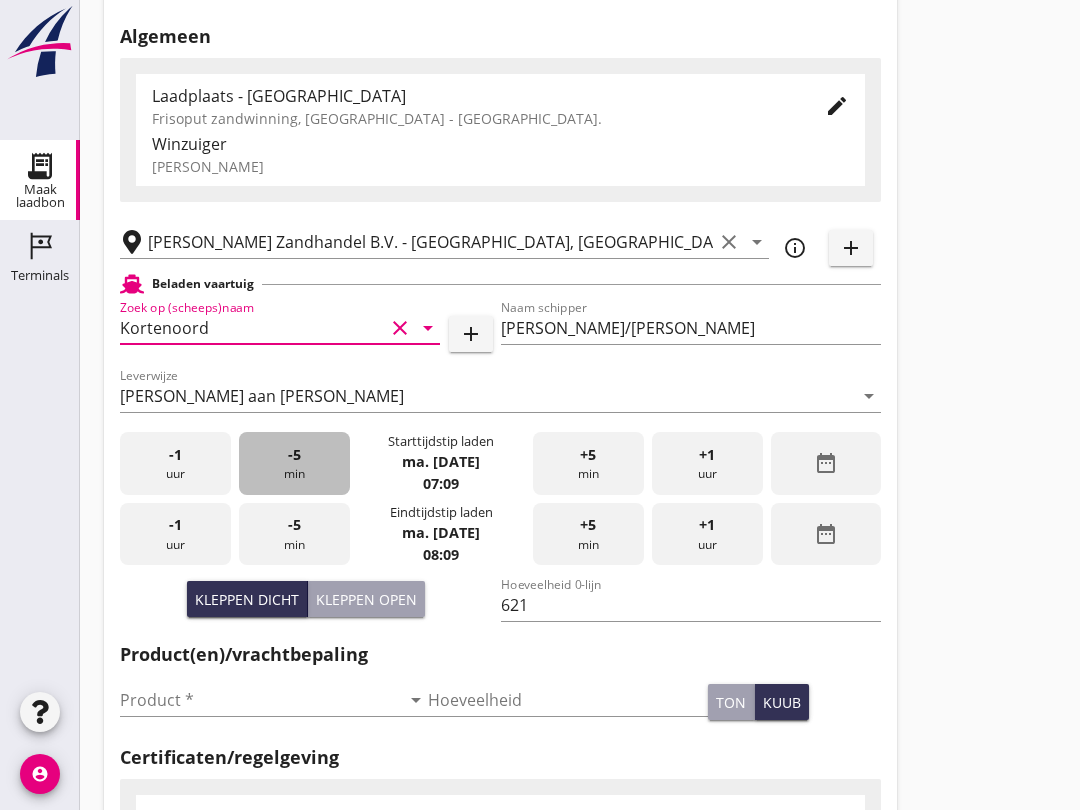 click on "-5  min" at bounding box center [294, 463] 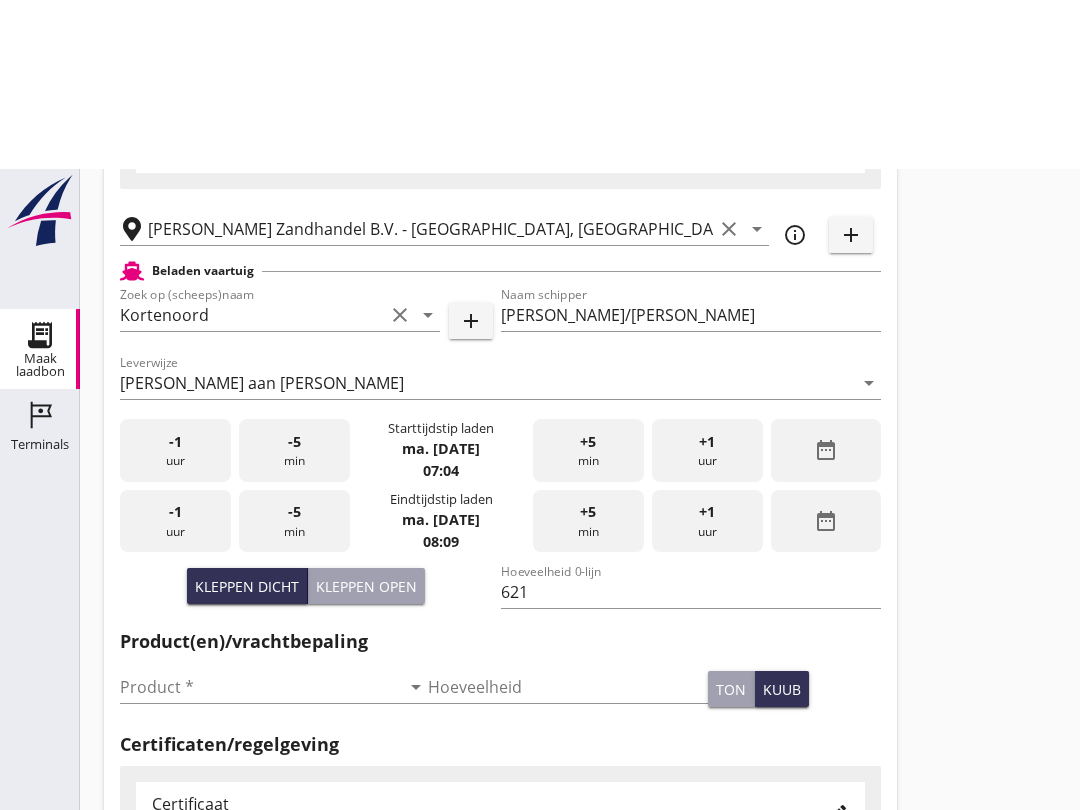 scroll, scrollTop: 294, scrollLeft: 0, axis: vertical 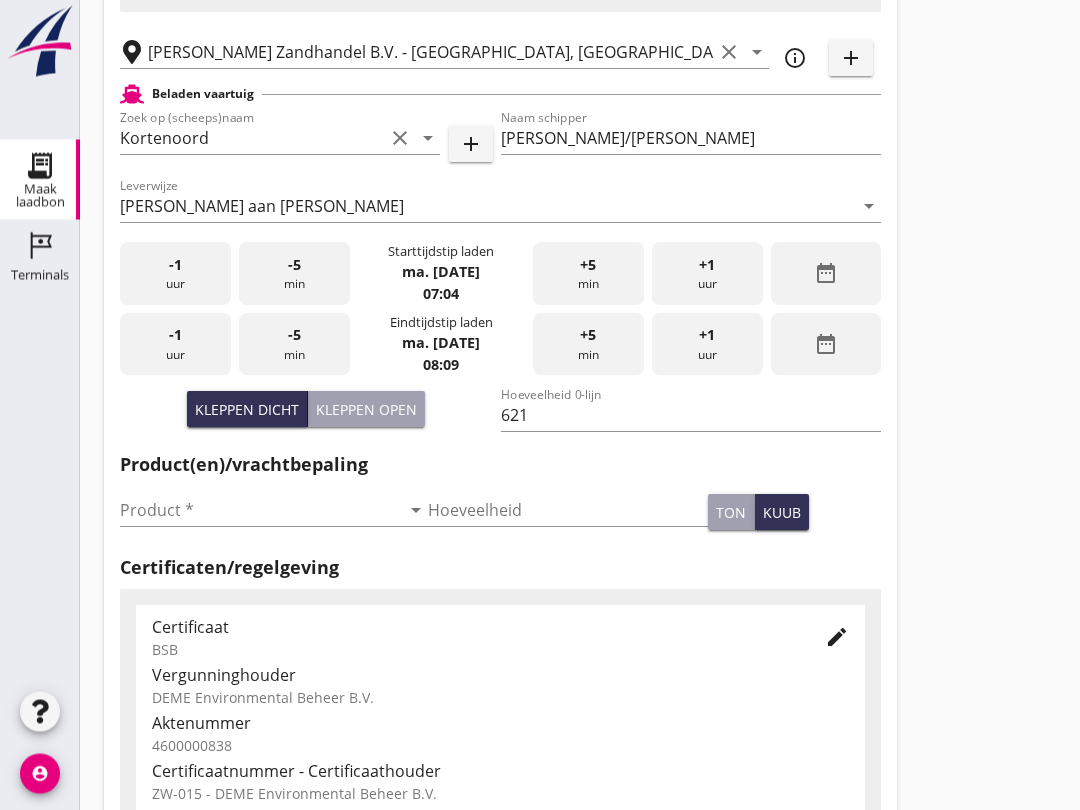 click at bounding box center (260, 511) 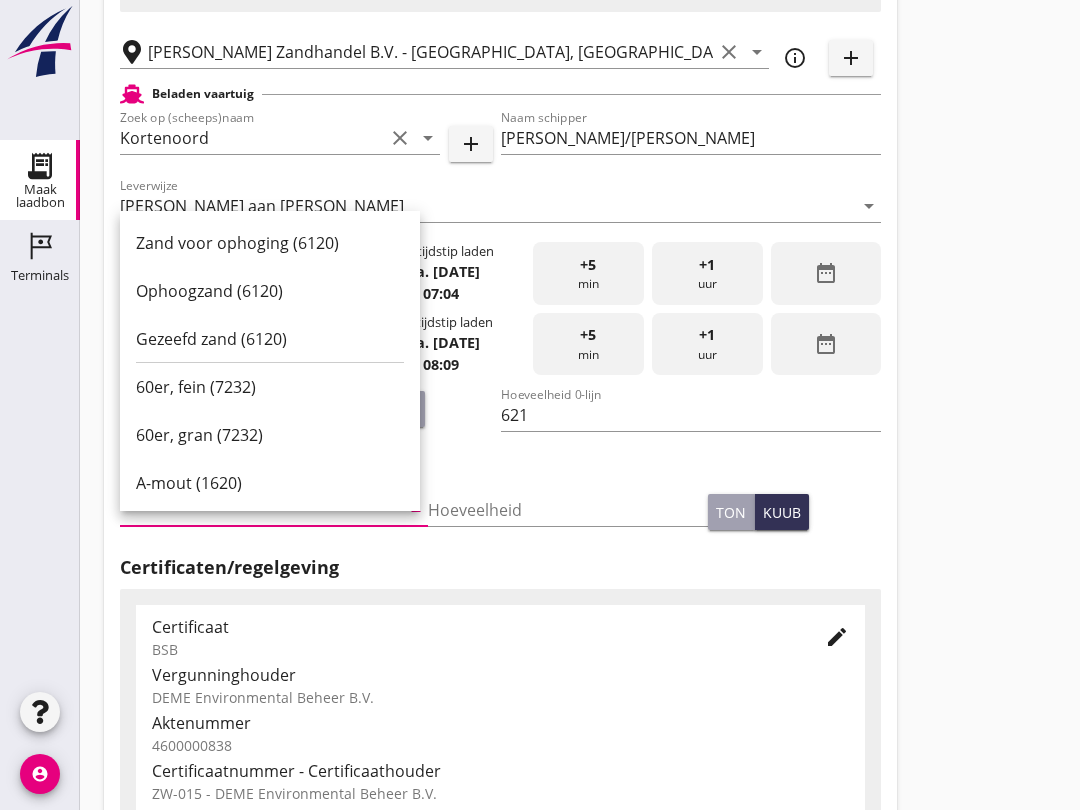 scroll, scrollTop: 294, scrollLeft: 0, axis: vertical 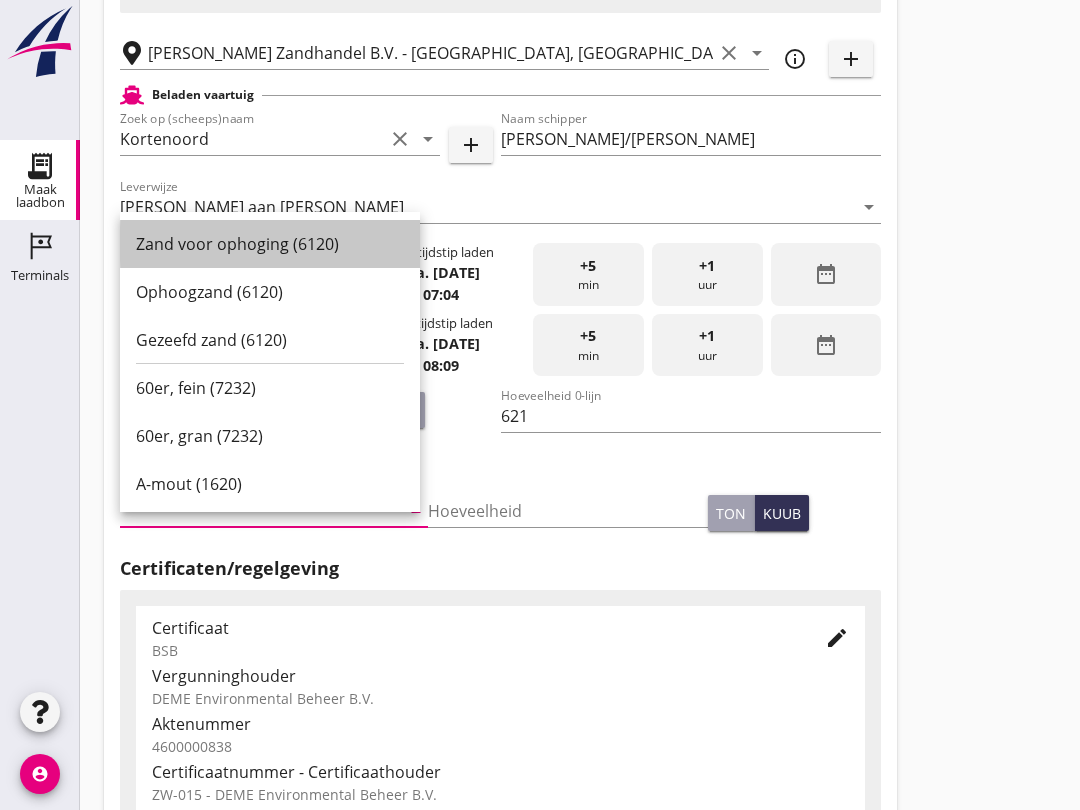 click on "Zand voor ophoging (6120)" at bounding box center (270, 244) 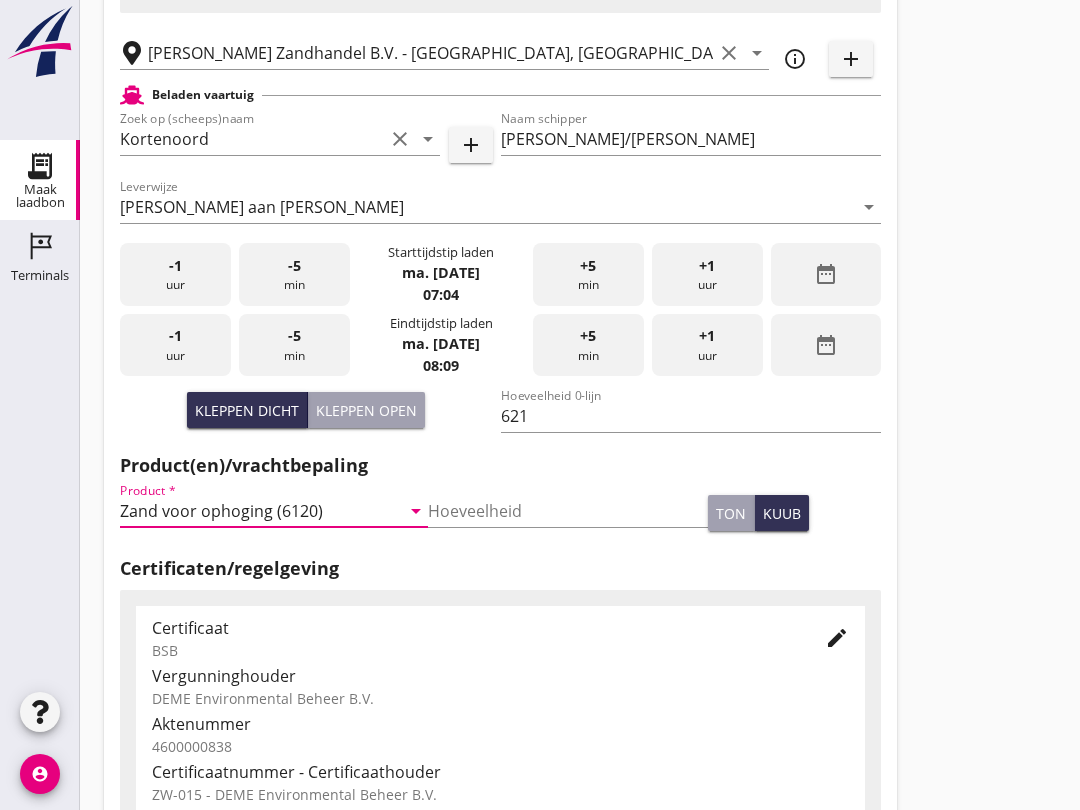 click at bounding box center (568, 511) 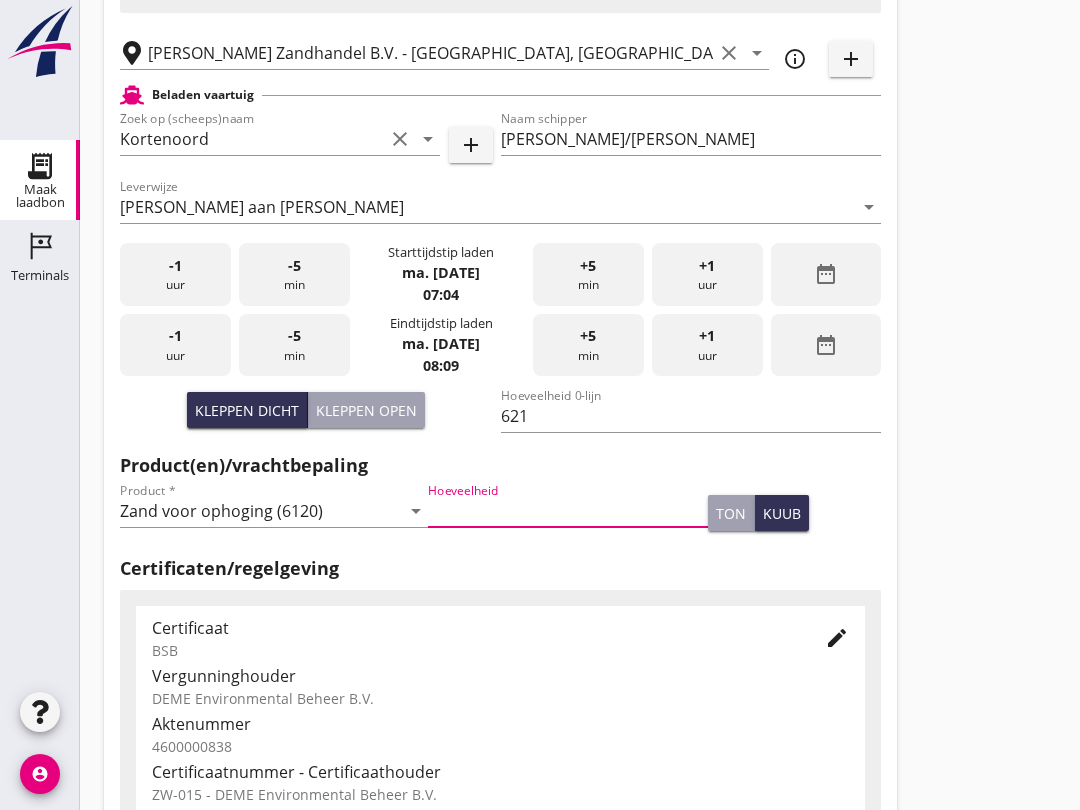 click on "Zand voor ophoging (6120)" at bounding box center (260, 511) 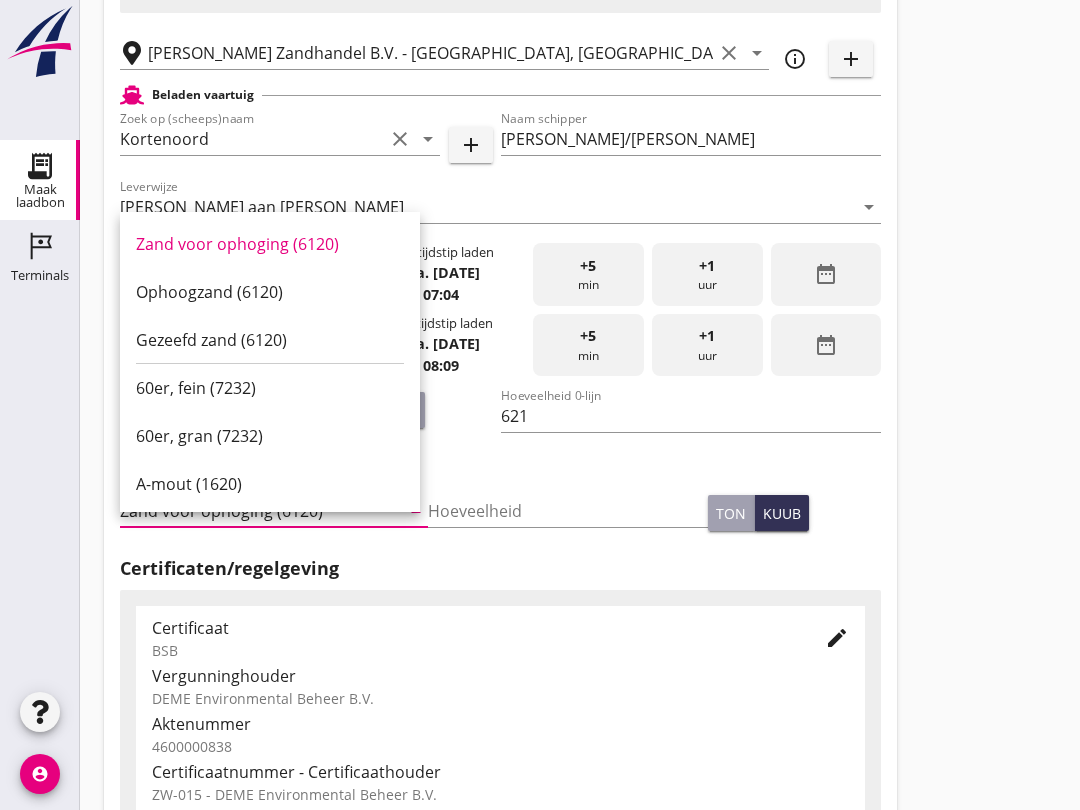 click on "621" at bounding box center (691, 416) 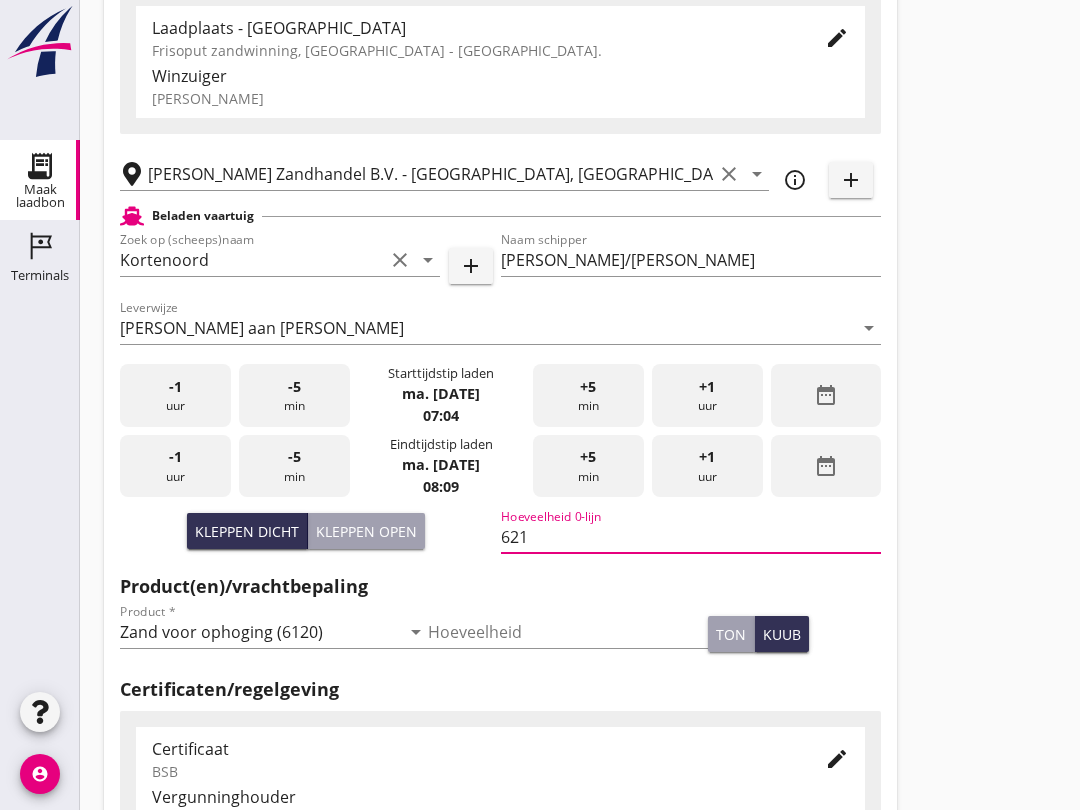scroll, scrollTop: 219, scrollLeft: 0, axis: vertical 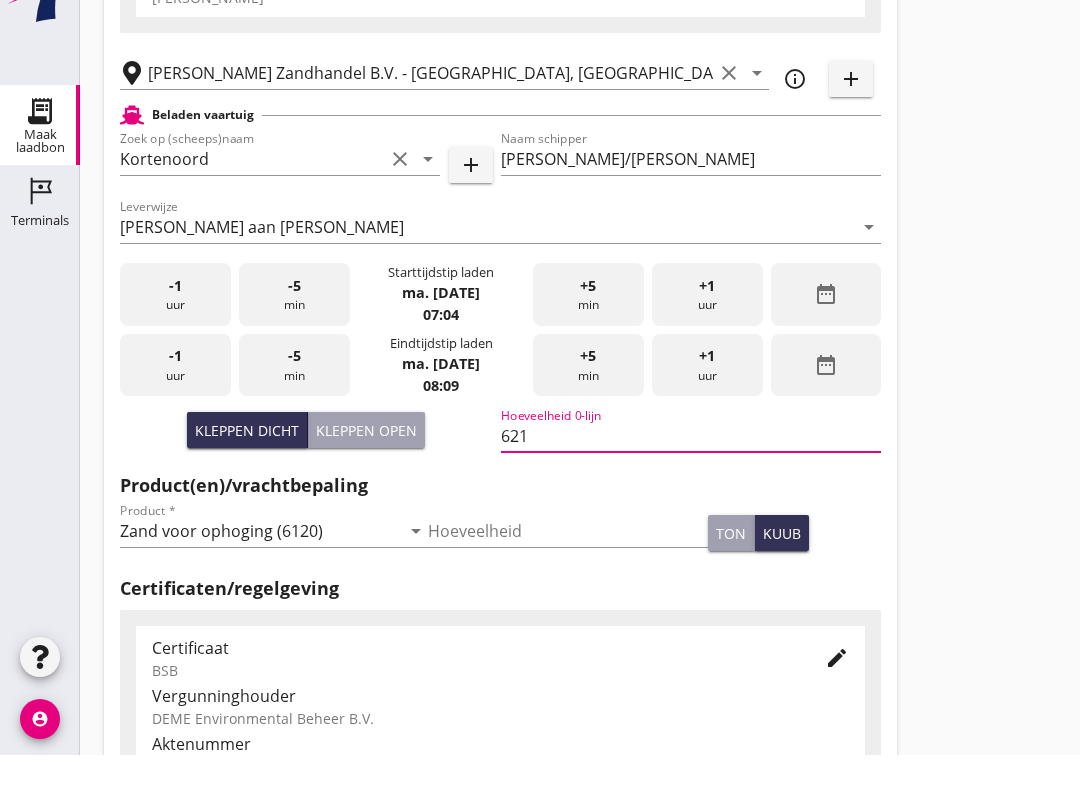 click on "Kleppen open" at bounding box center (366, 485) 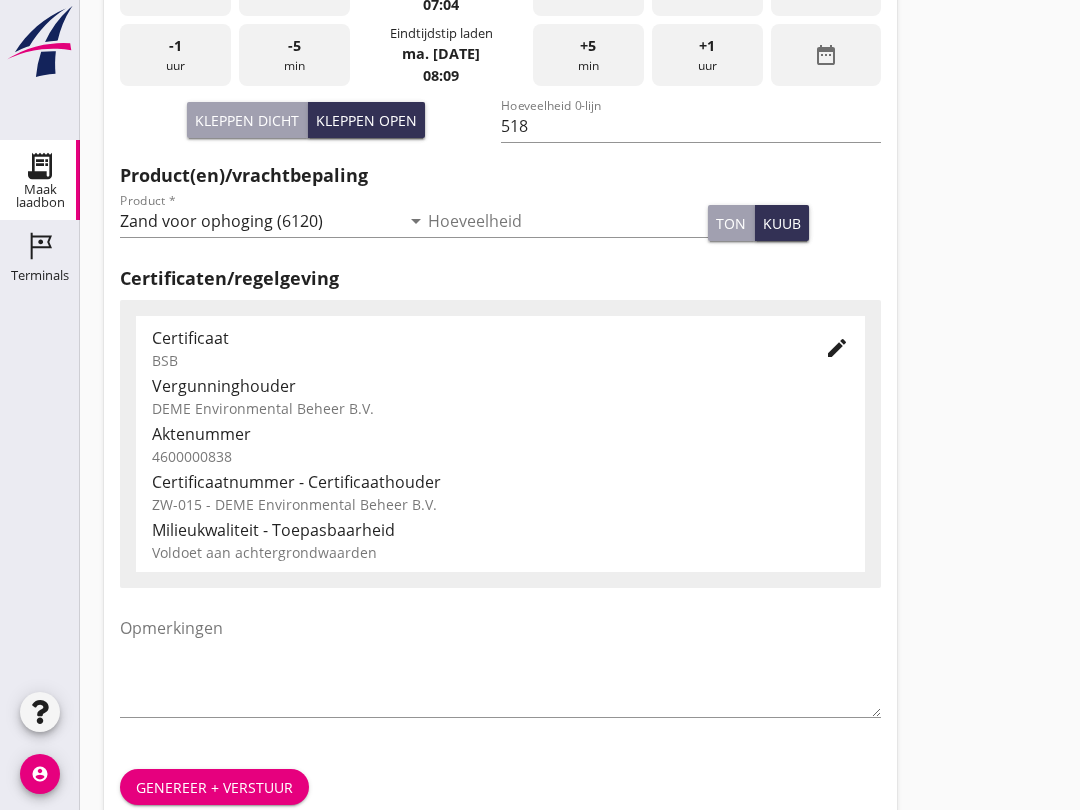 scroll, scrollTop: 636, scrollLeft: 0, axis: vertical 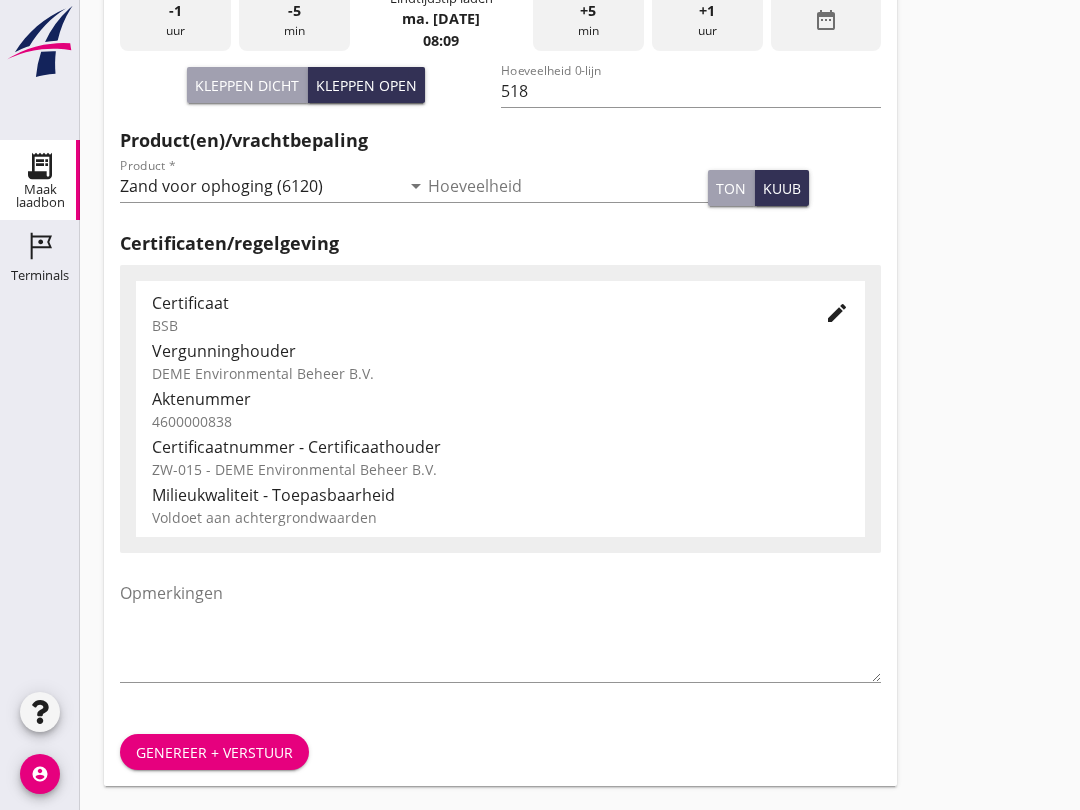 click on "Genereer + verstuur" at bounding box center (214, 752) 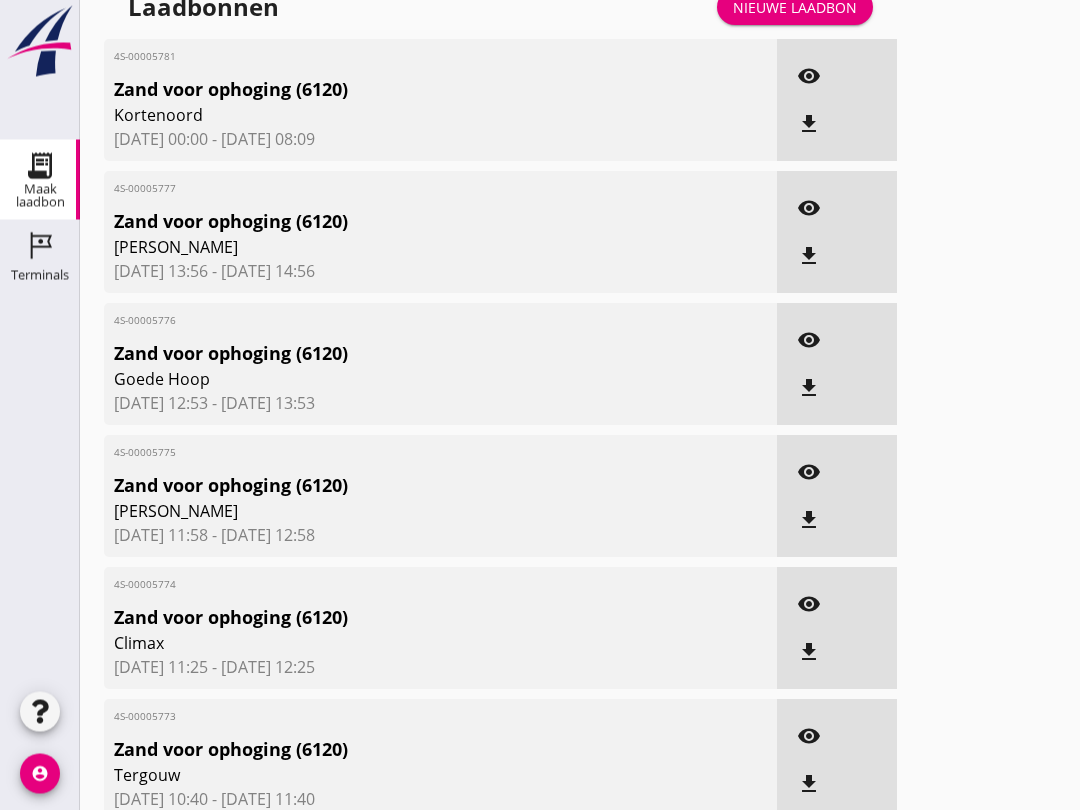 scroll, scrollTop: 0, scrollLeft: 0, axis: both 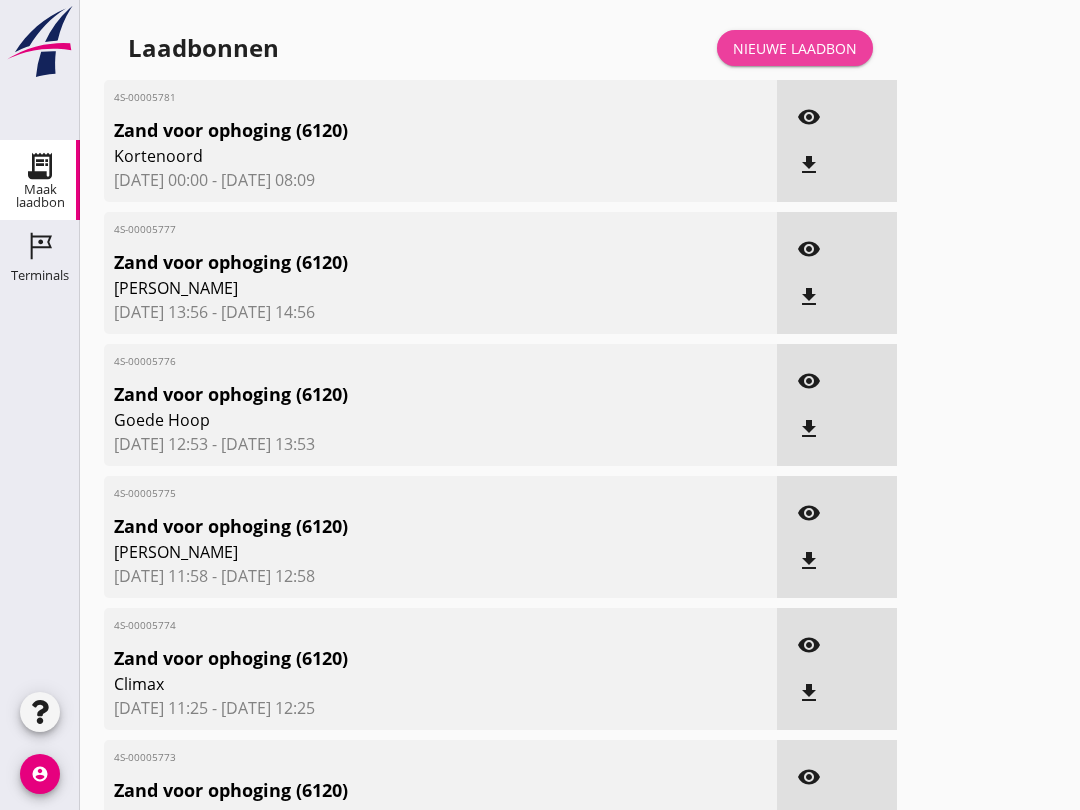 click on "Nieuwe laadbon" at bounding box center [795, 48] 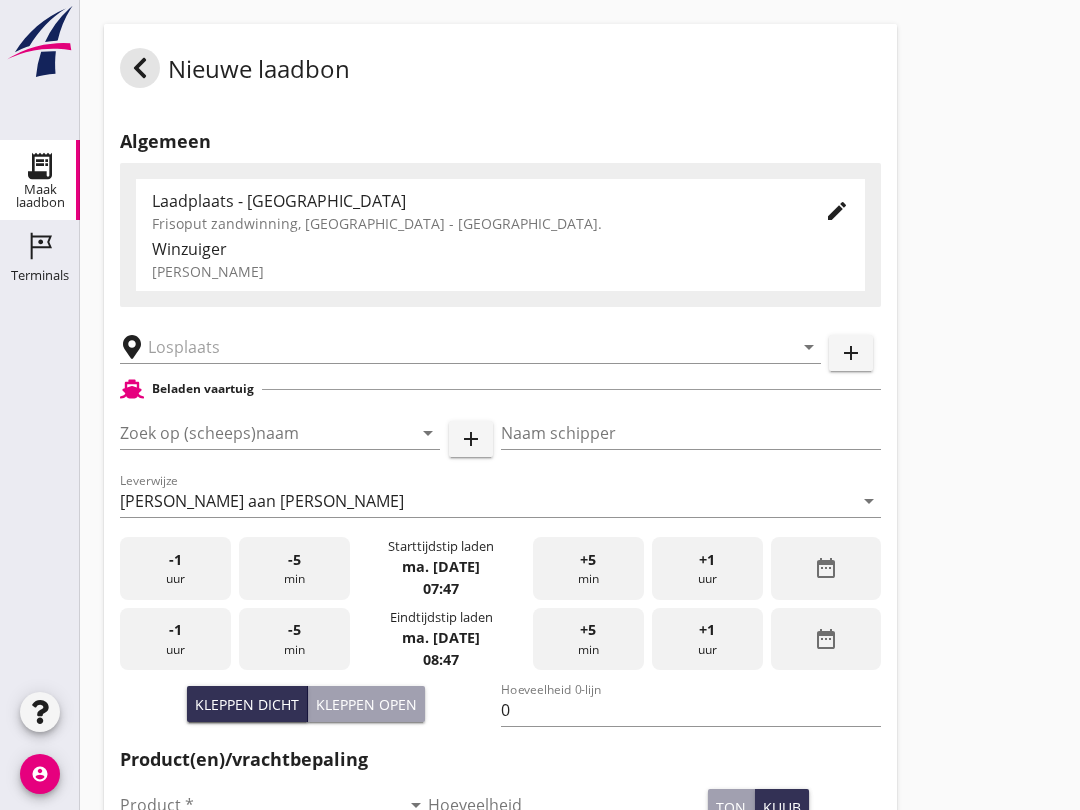 click on "Zoek op (scheeps)naam arrow_drop_down add" at bounding box center (306, 437) 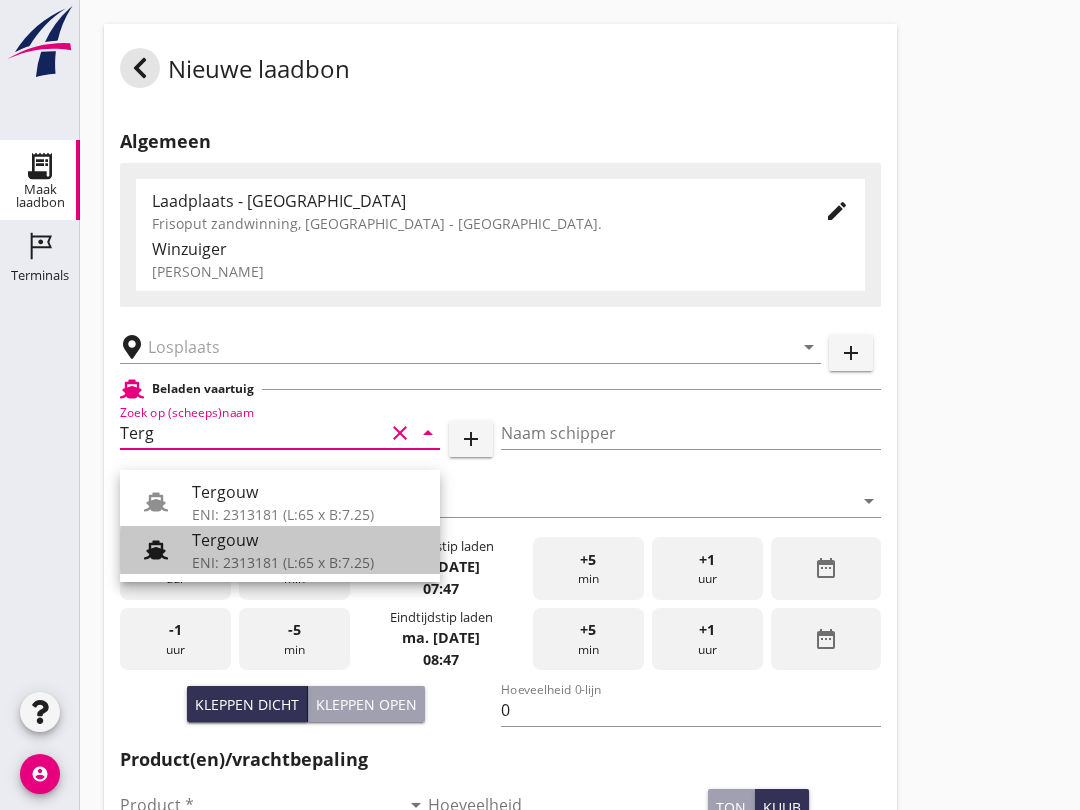 click on "Tergouw" at bounding box center (308, 540) 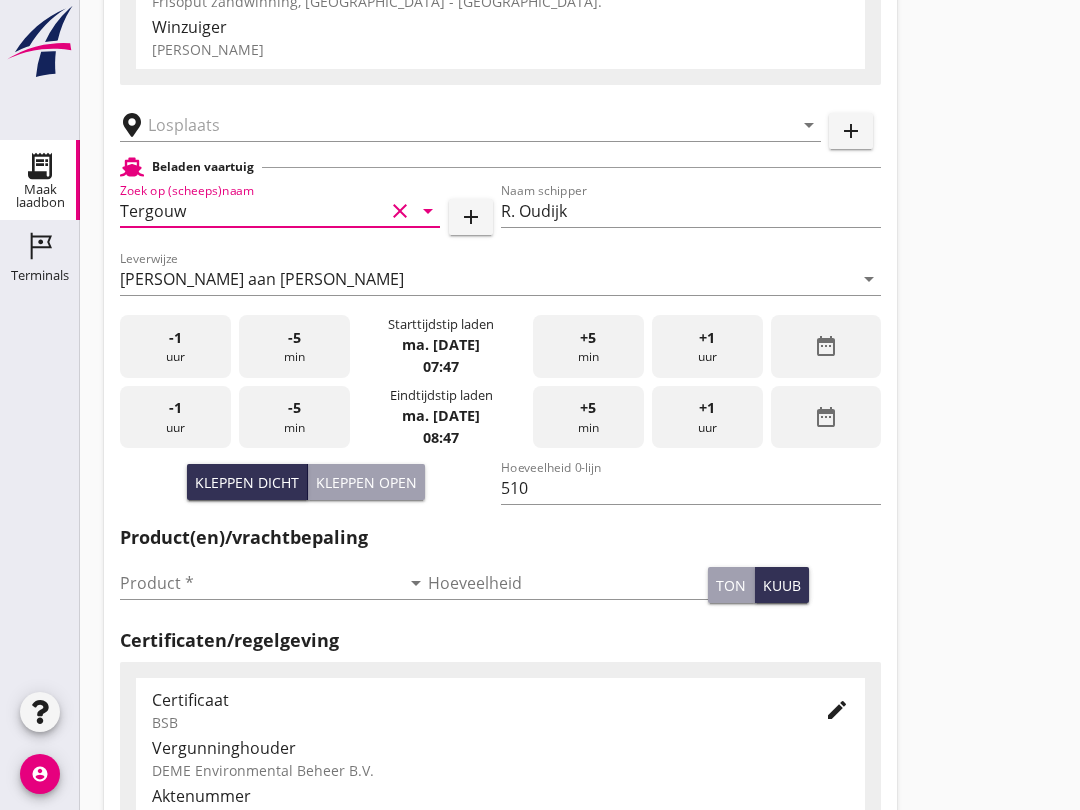 scroll, scrollTop: 216, scrollLeft: 0, axis: vertical 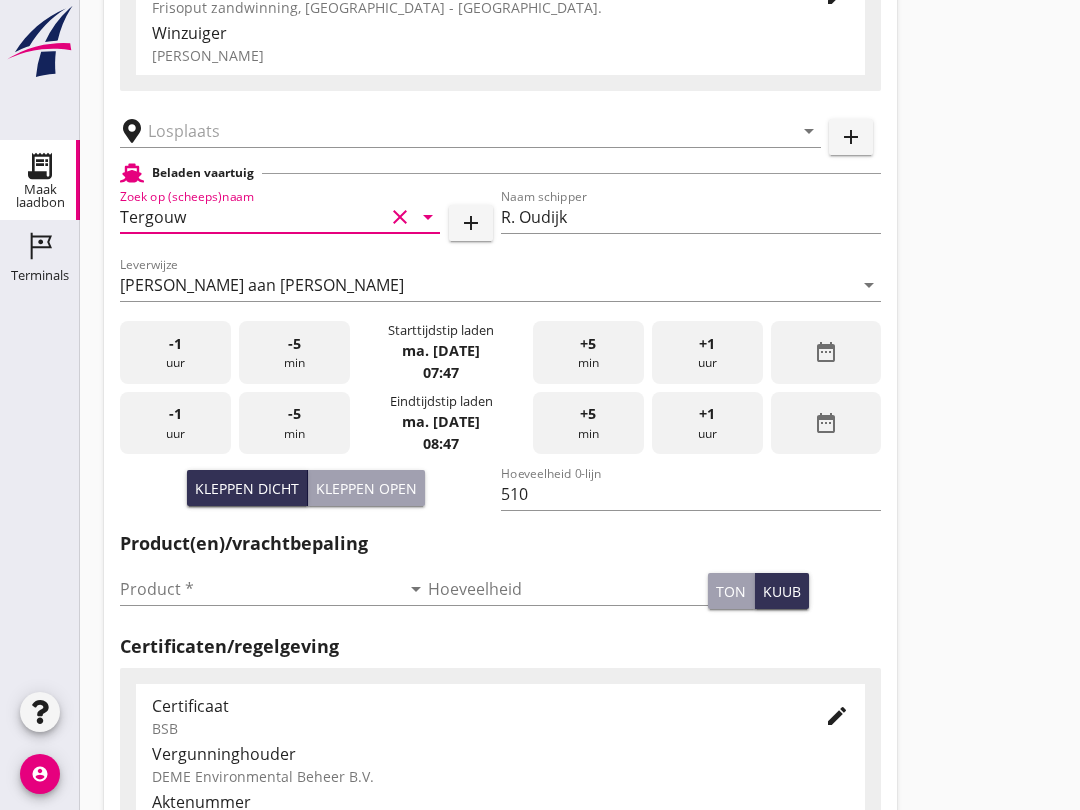 click at bounding box center [260, 589] 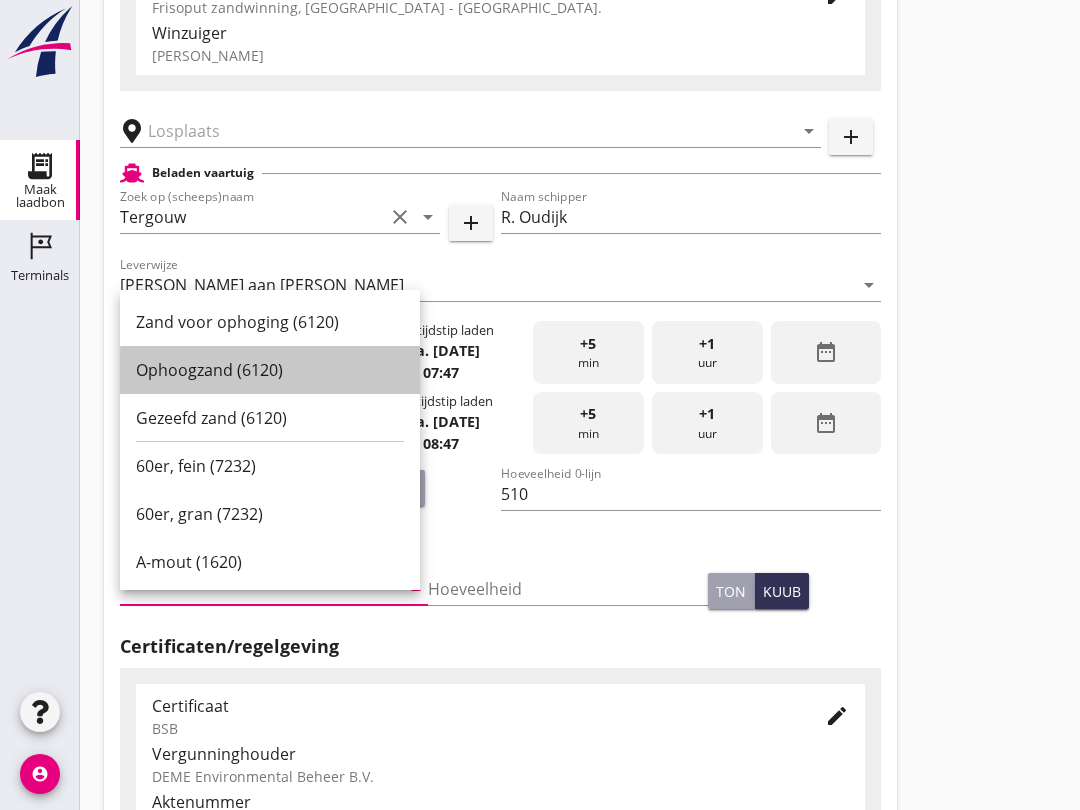 click on "Ophoogzand (6120)" at bounding box center [270, 370] 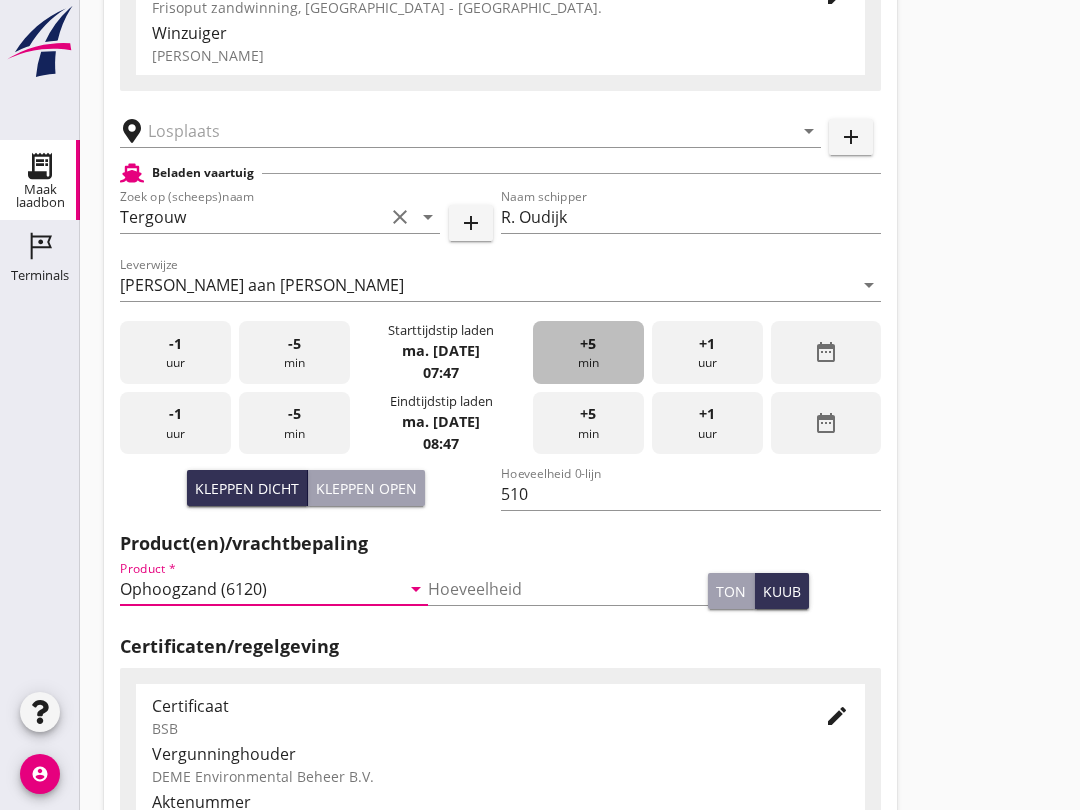 click on "+5" at bounding box center [588, 344] 